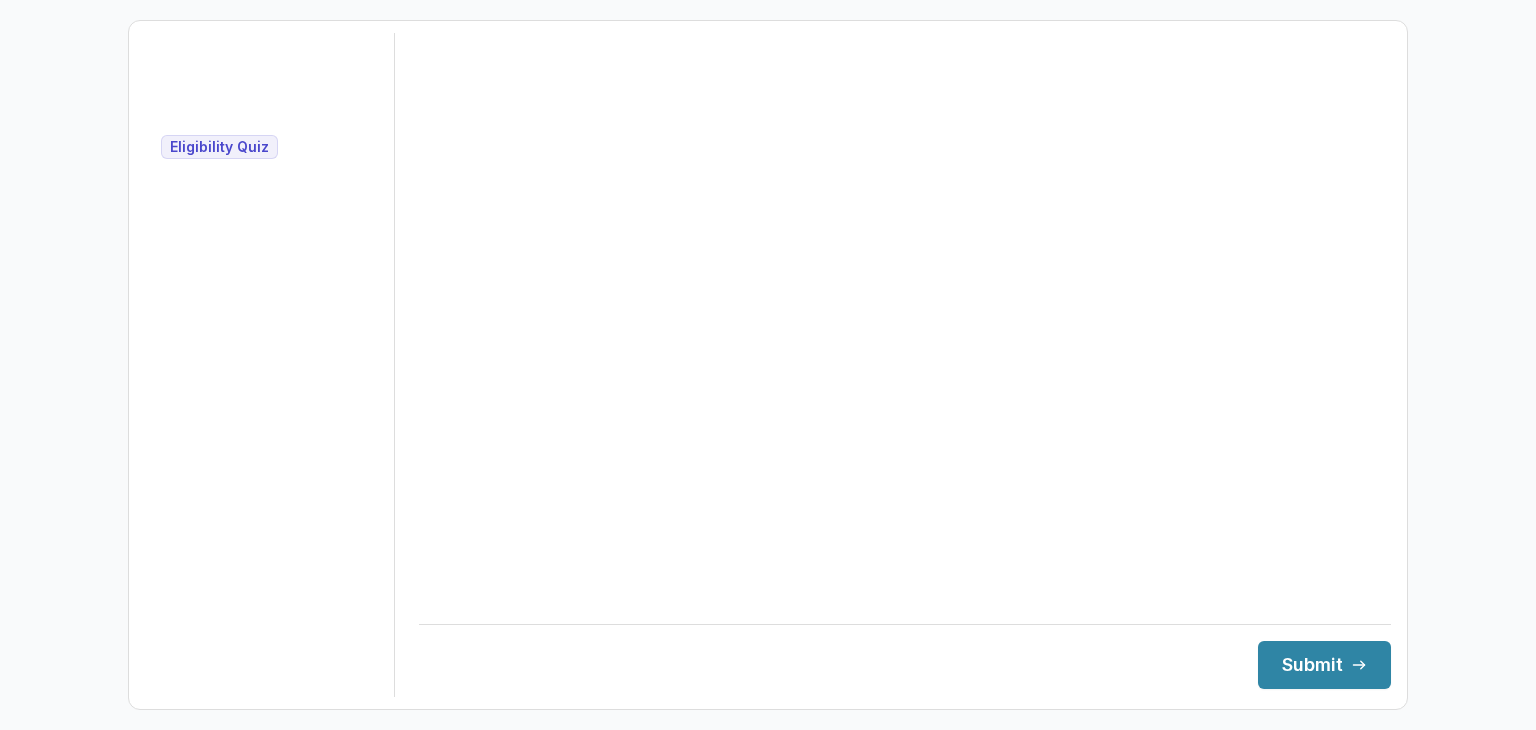 scroll, scrollTop: 0, scrollLeft: 0, axis: both 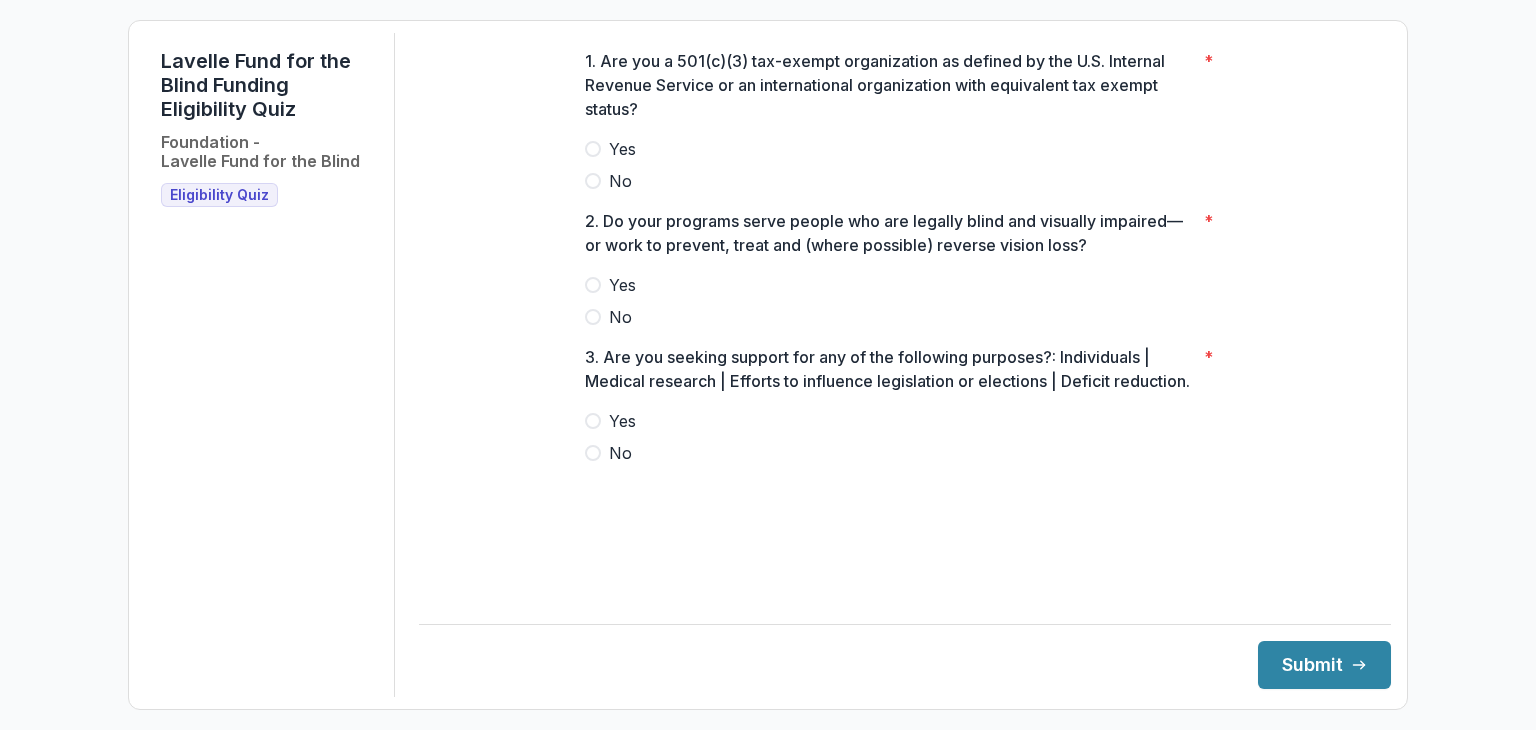 click at bounding box center (593, 149) 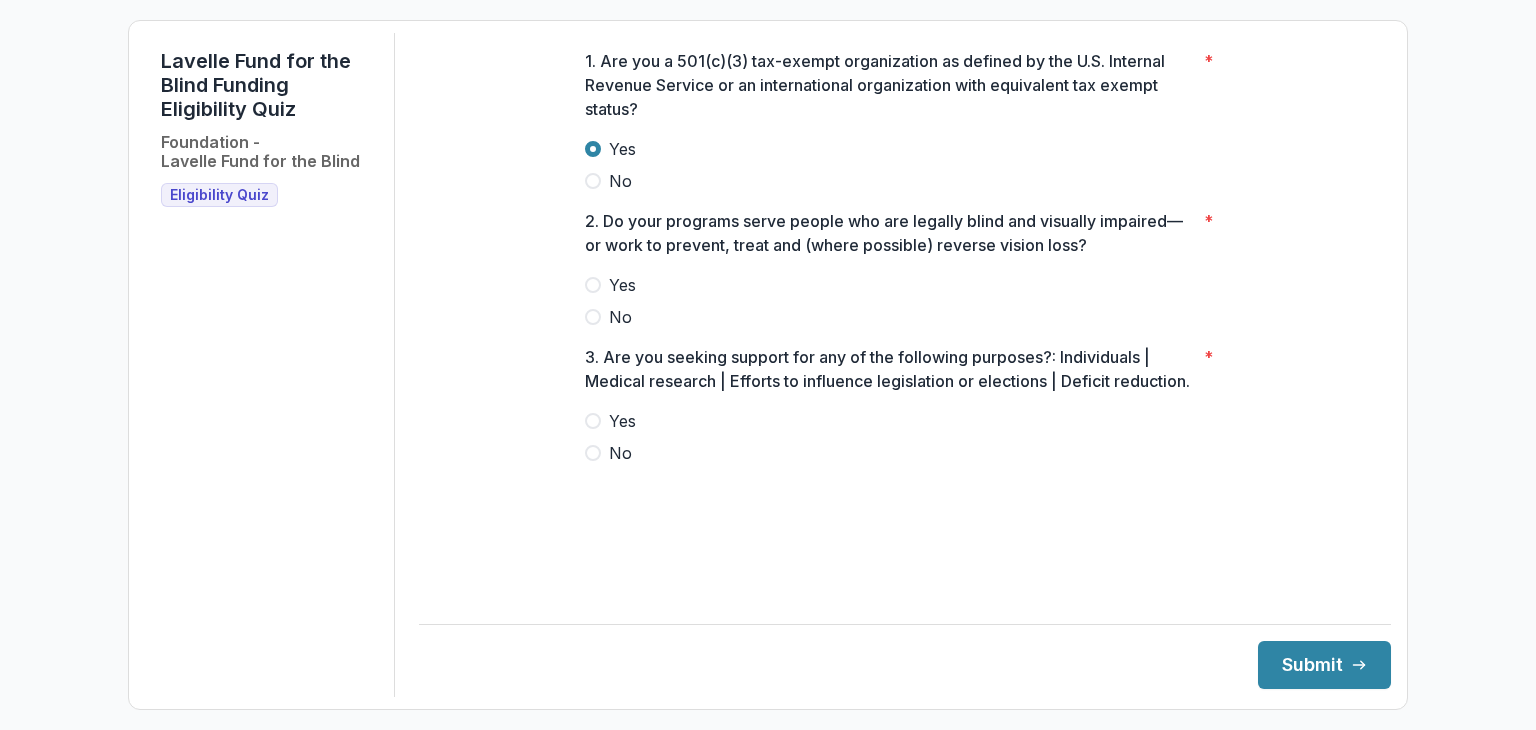 click on "Yes" at bounding box center (905, 285) 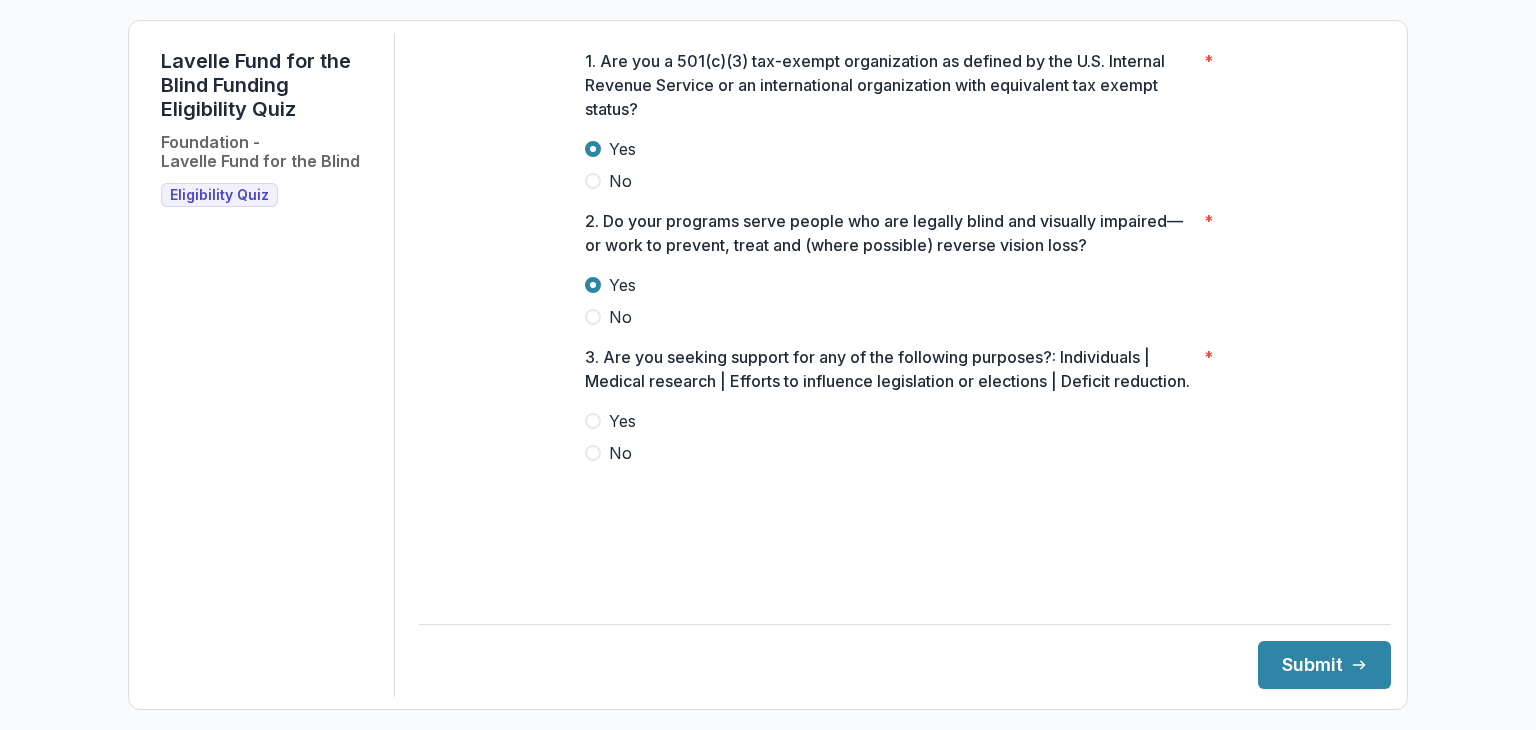 click at bounding box center (593, 453) 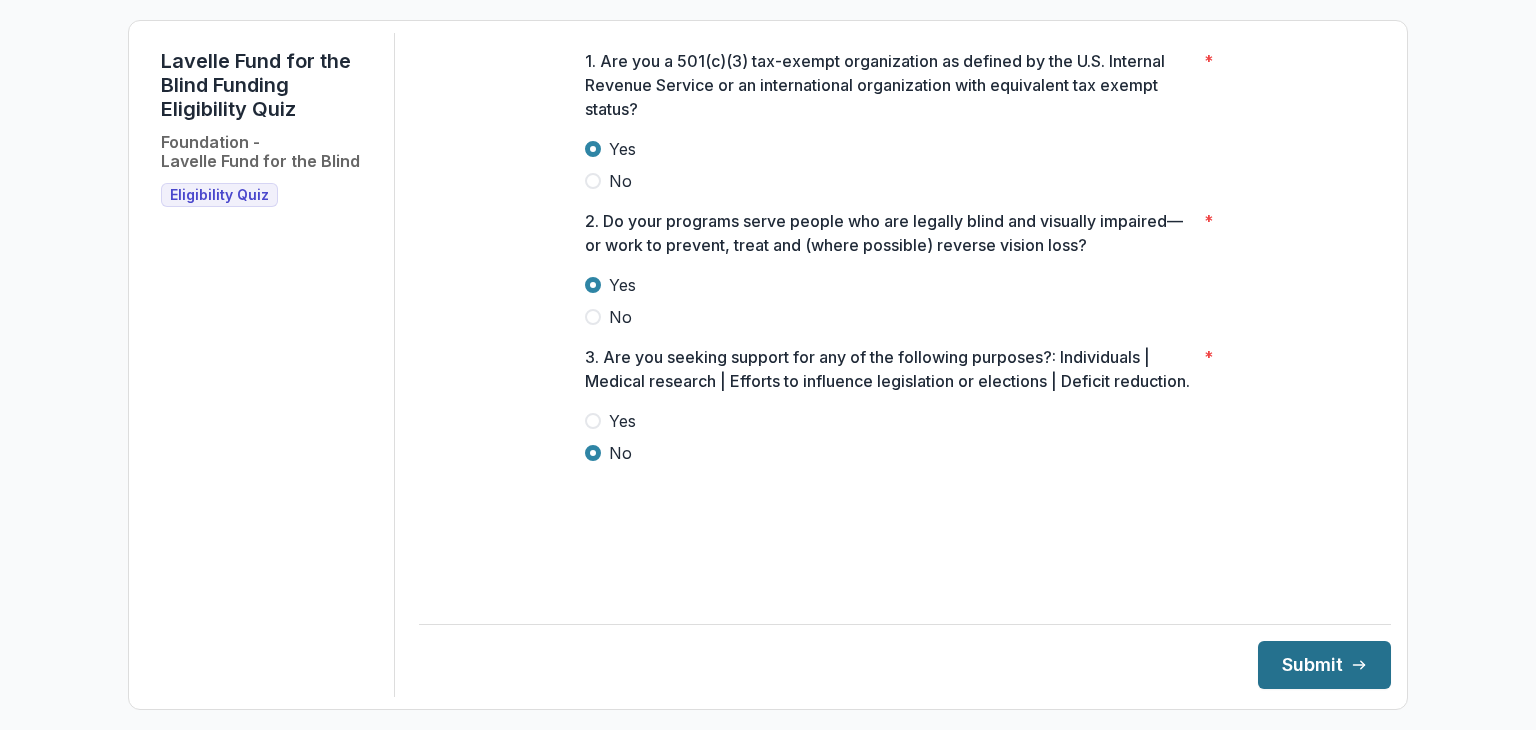 click on "Submit" at bounding box center (1324, 665) 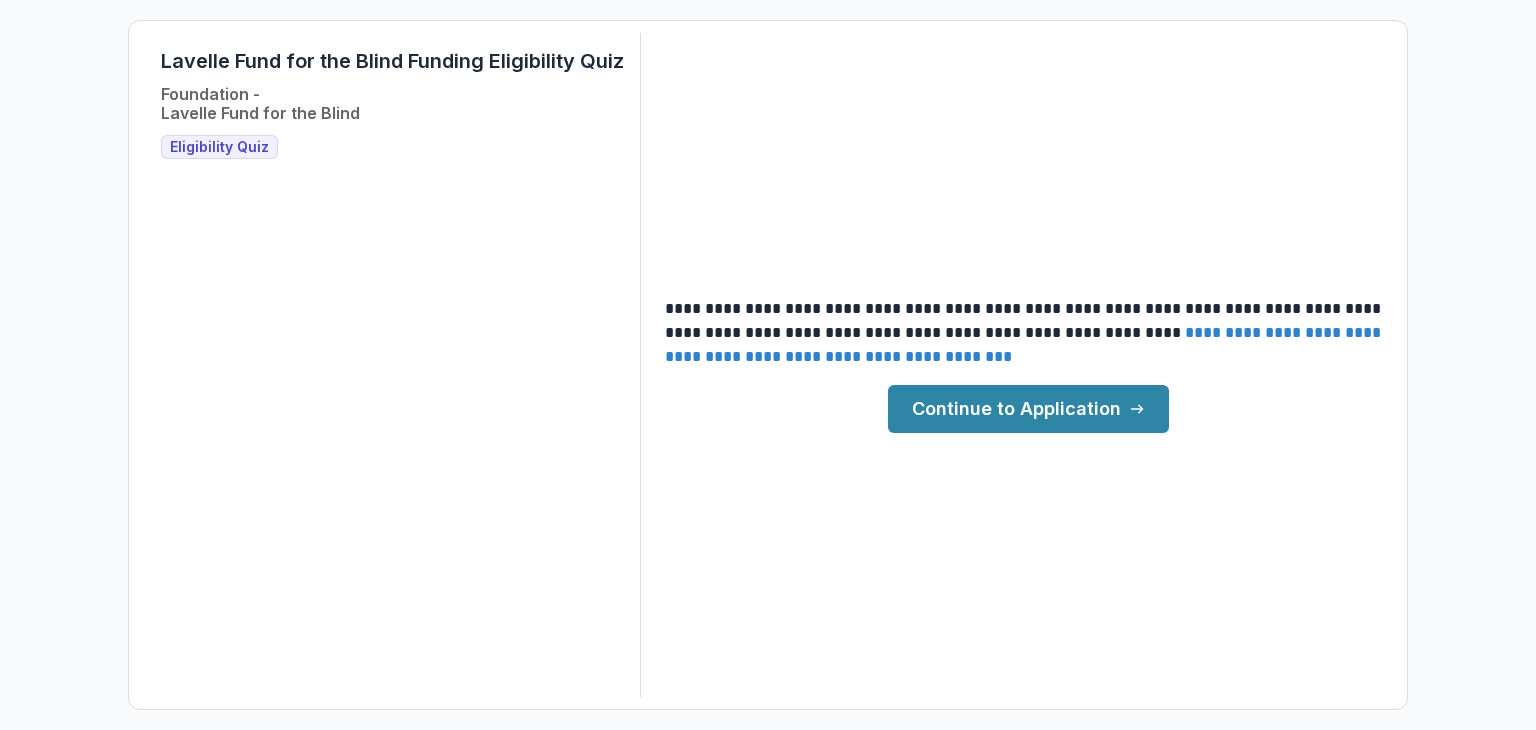click on "Continue to Application" at bounding box center [1028, 409] 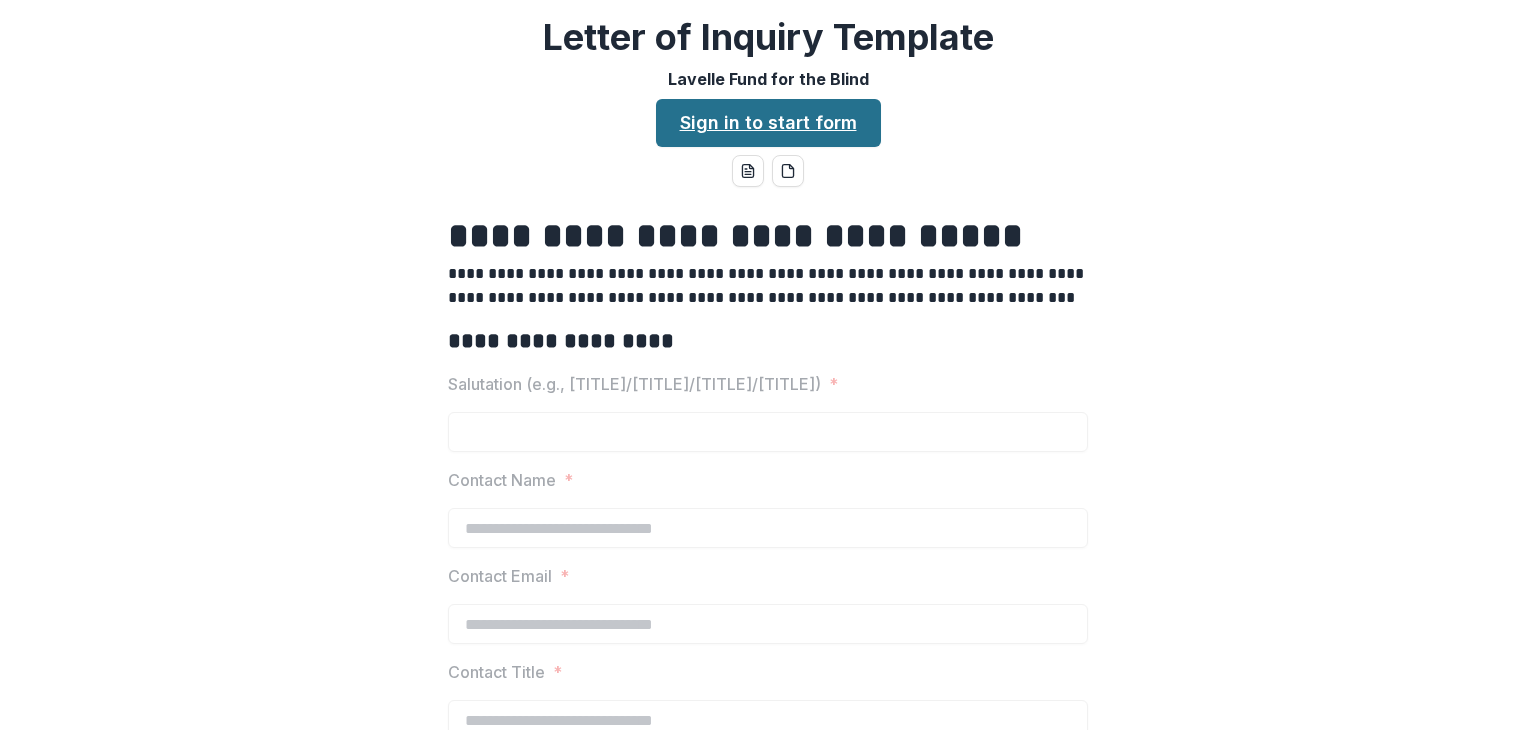 click on "Sign in to start form" at bounding box center [768, 123] 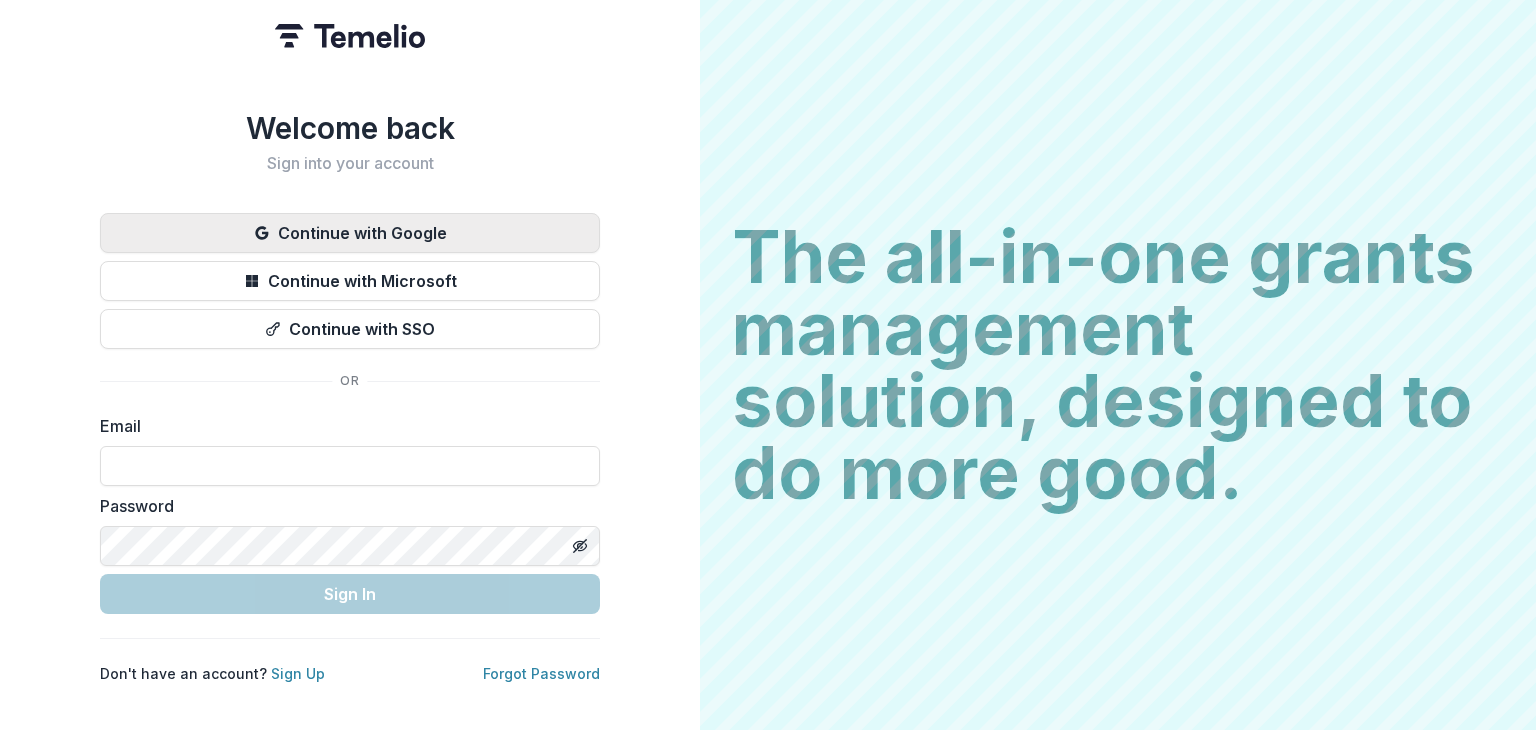 scroll, scrollTop: 0, scrollLeft: 0, axis: both 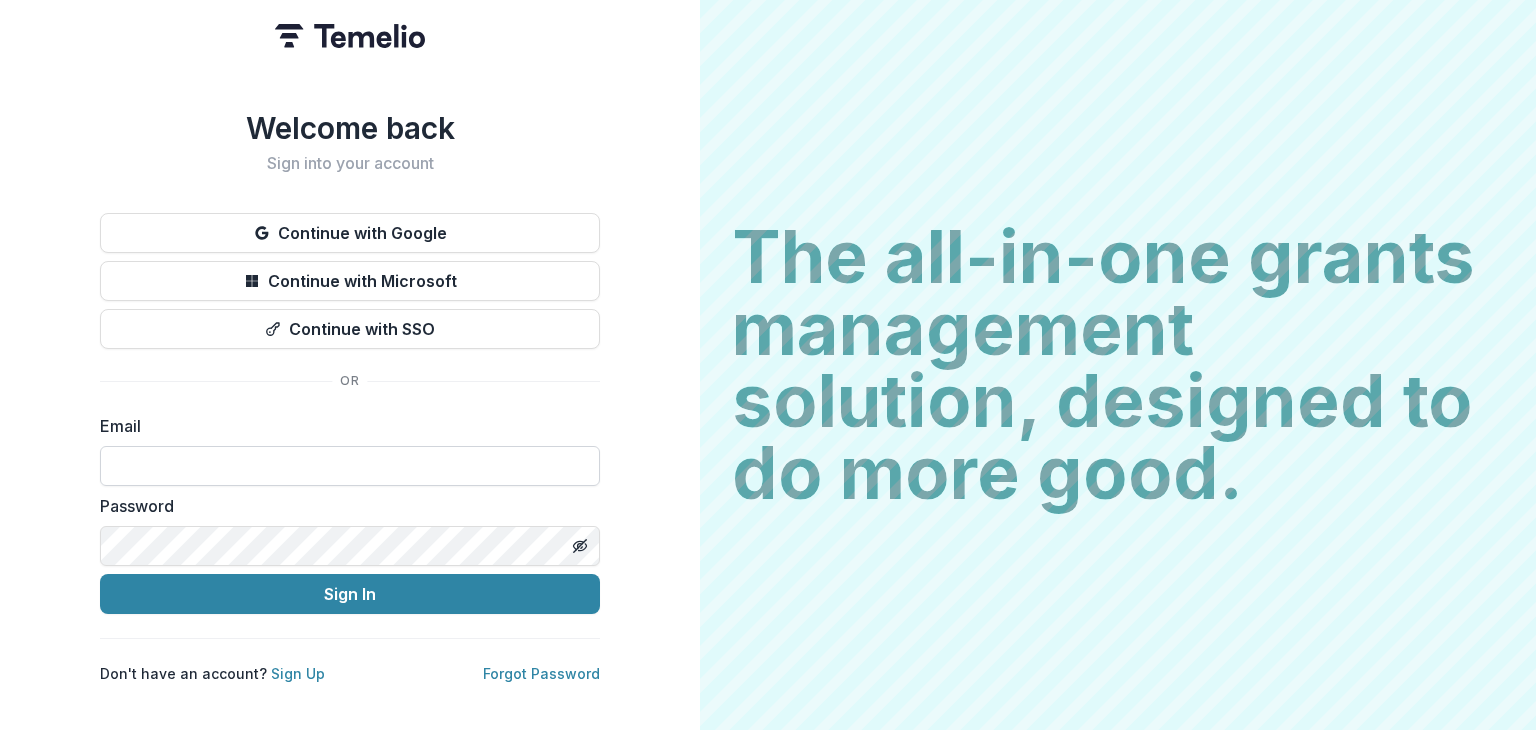 click at bounding box center (350, 466) 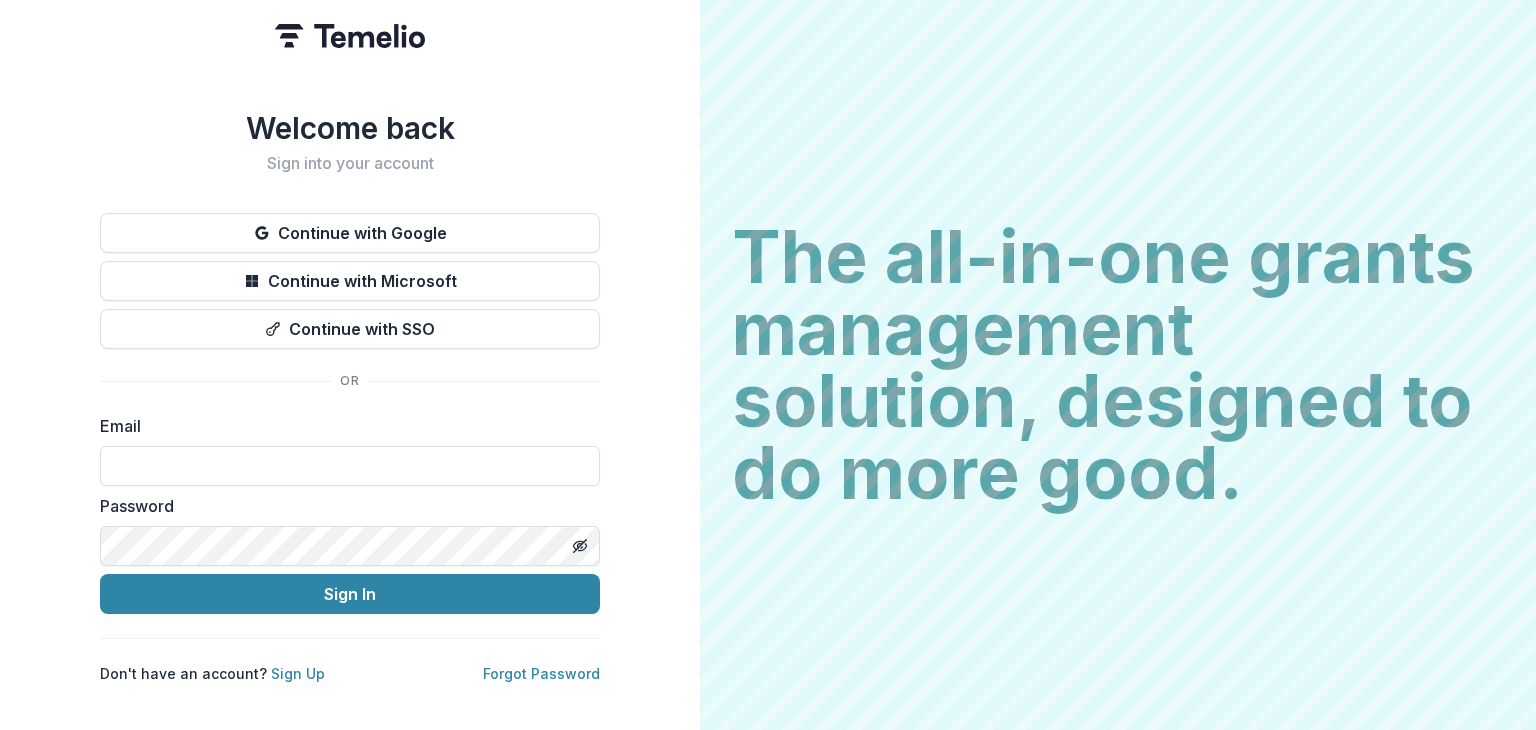type on "**********" 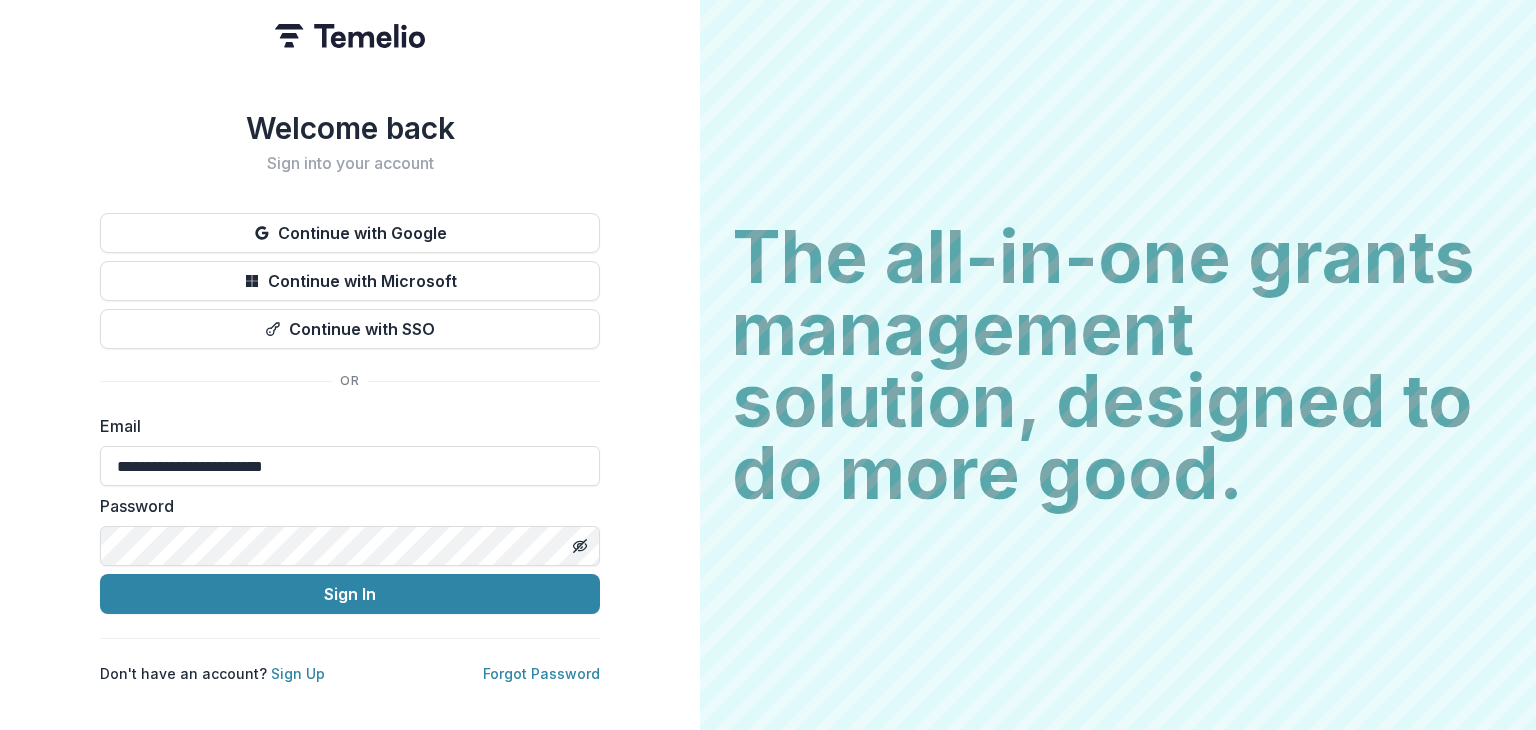 click on "Sign In" at bounding box center [350, 594] 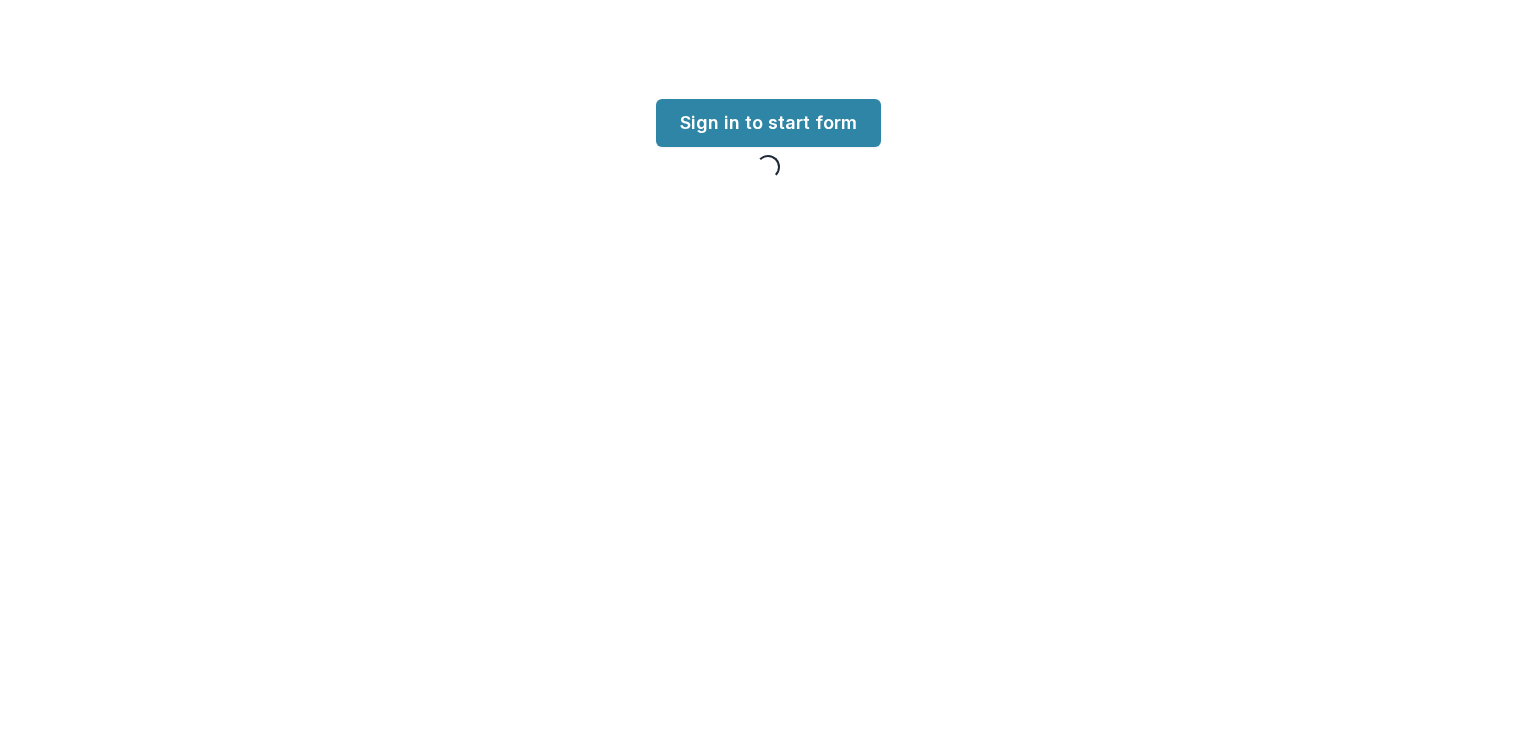 scroll, scrollTop: 0, scrollLeft: 0, axis: both 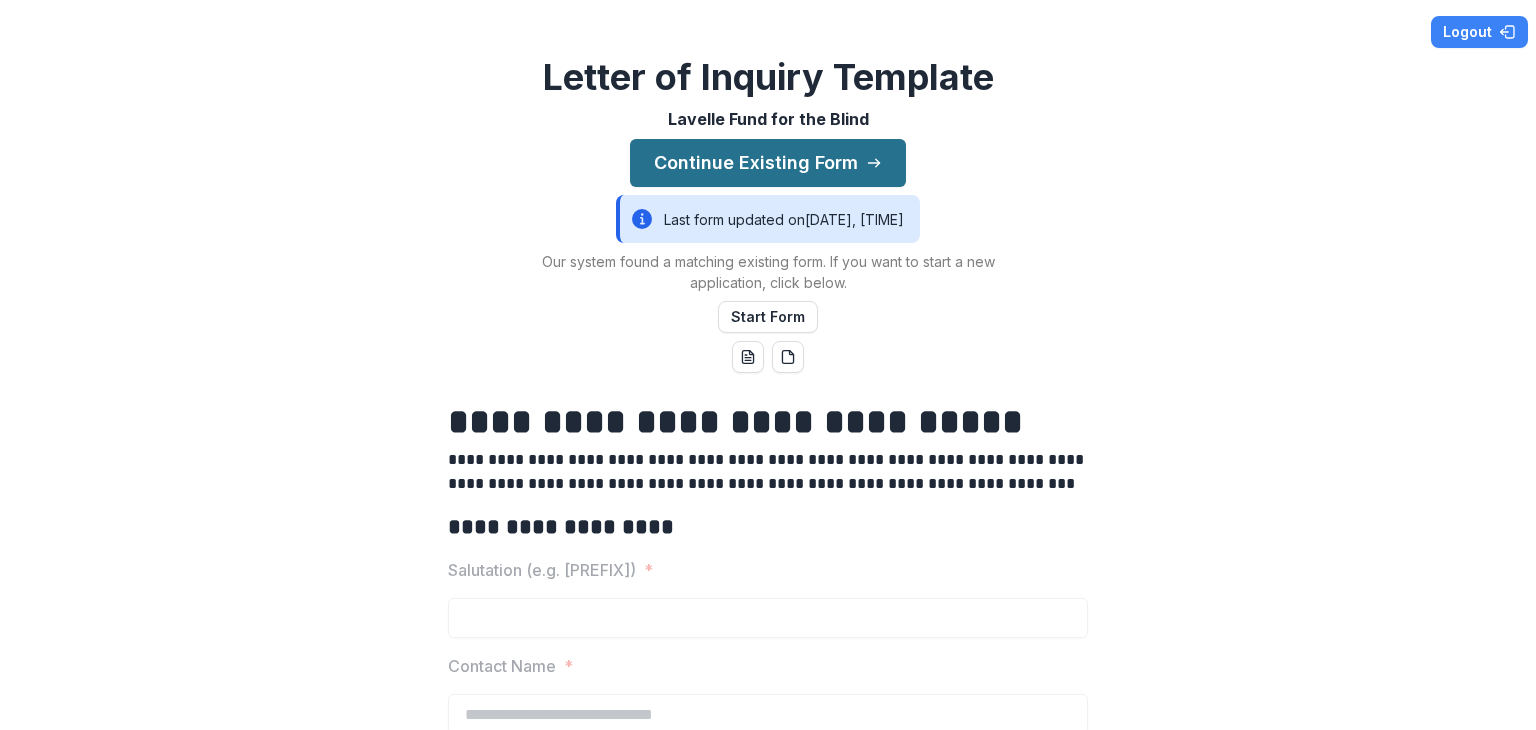 click on "Continue Existing Form" at bounding box center [768, 163] 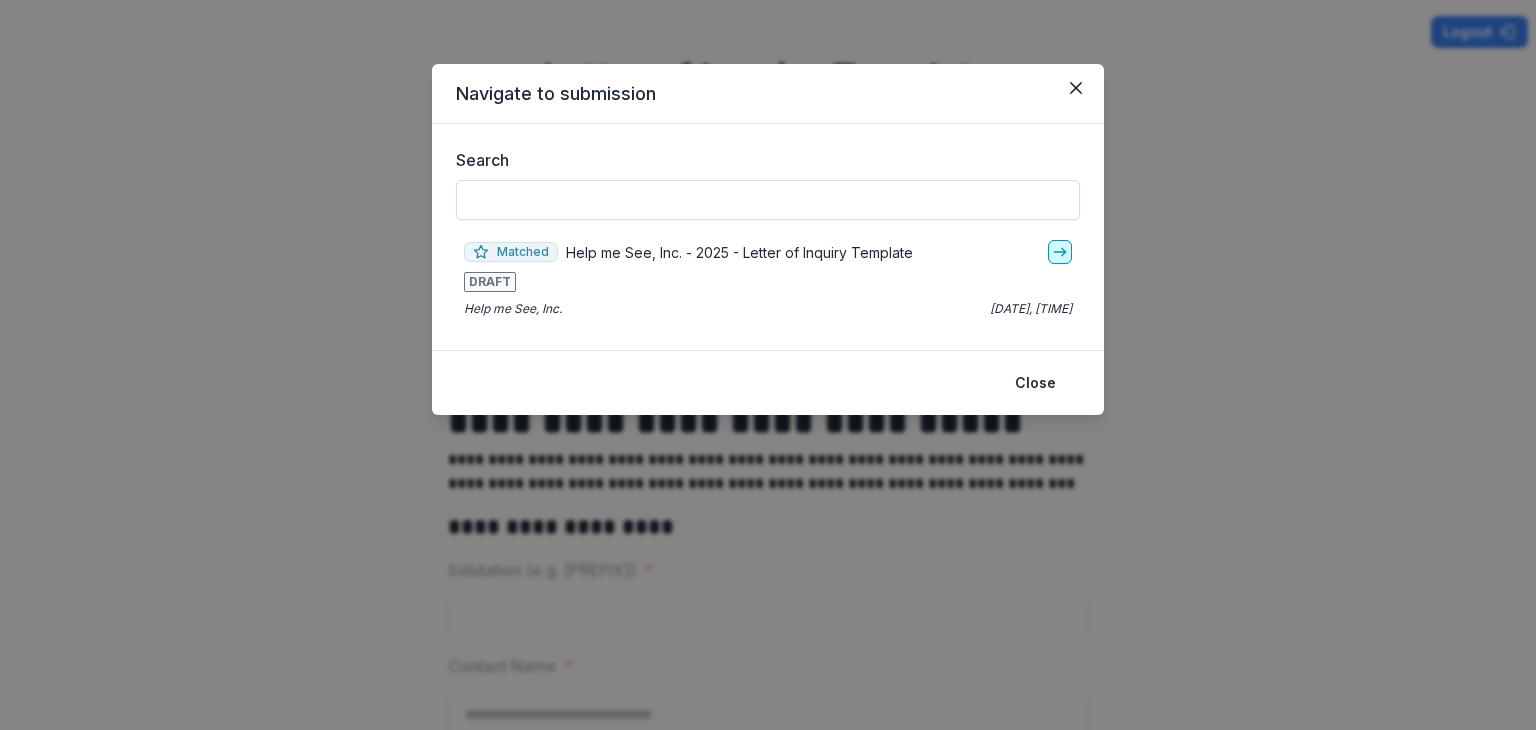 click at bounding box center (1060, 252) 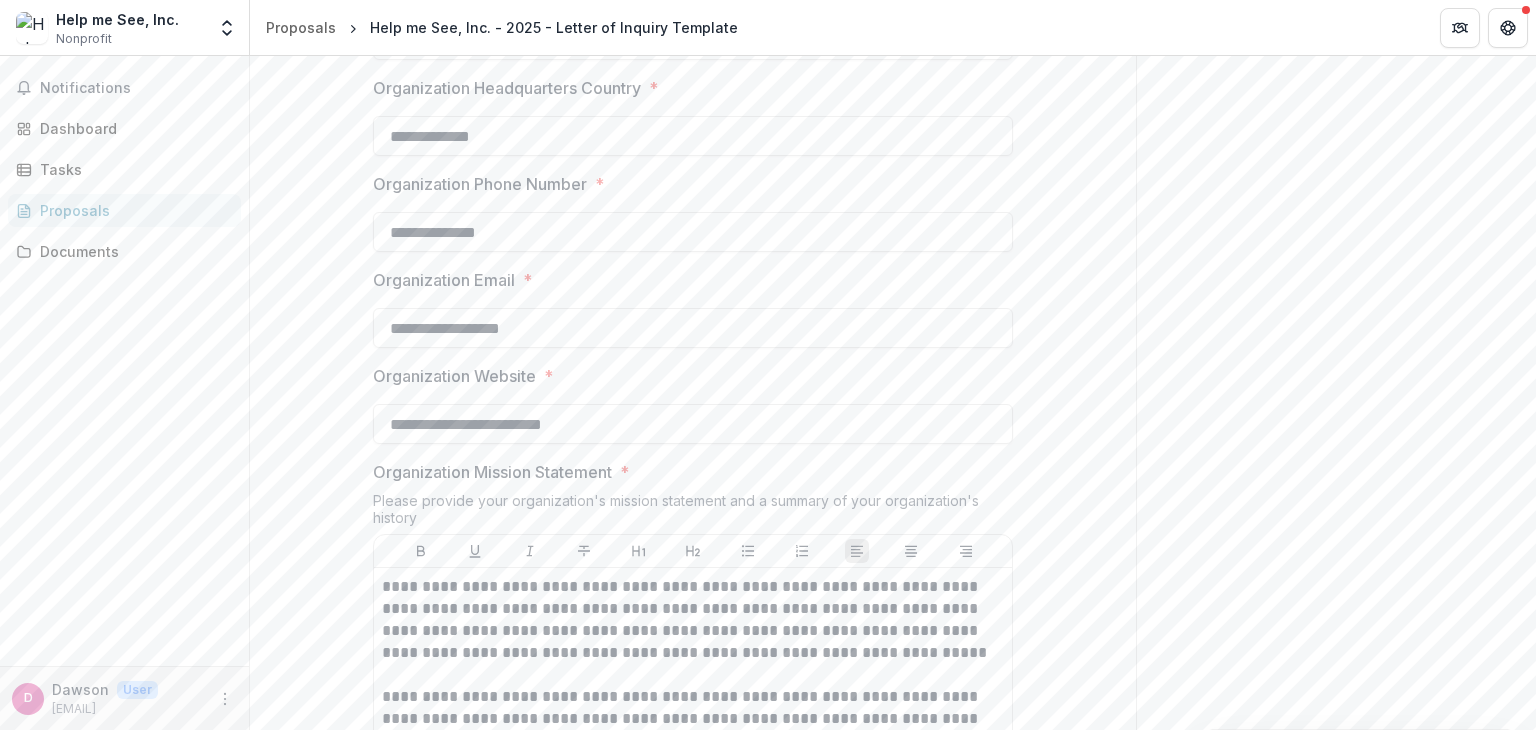 scroll, scrollTop: 1758, scrollLeft: 0, axis: vertical 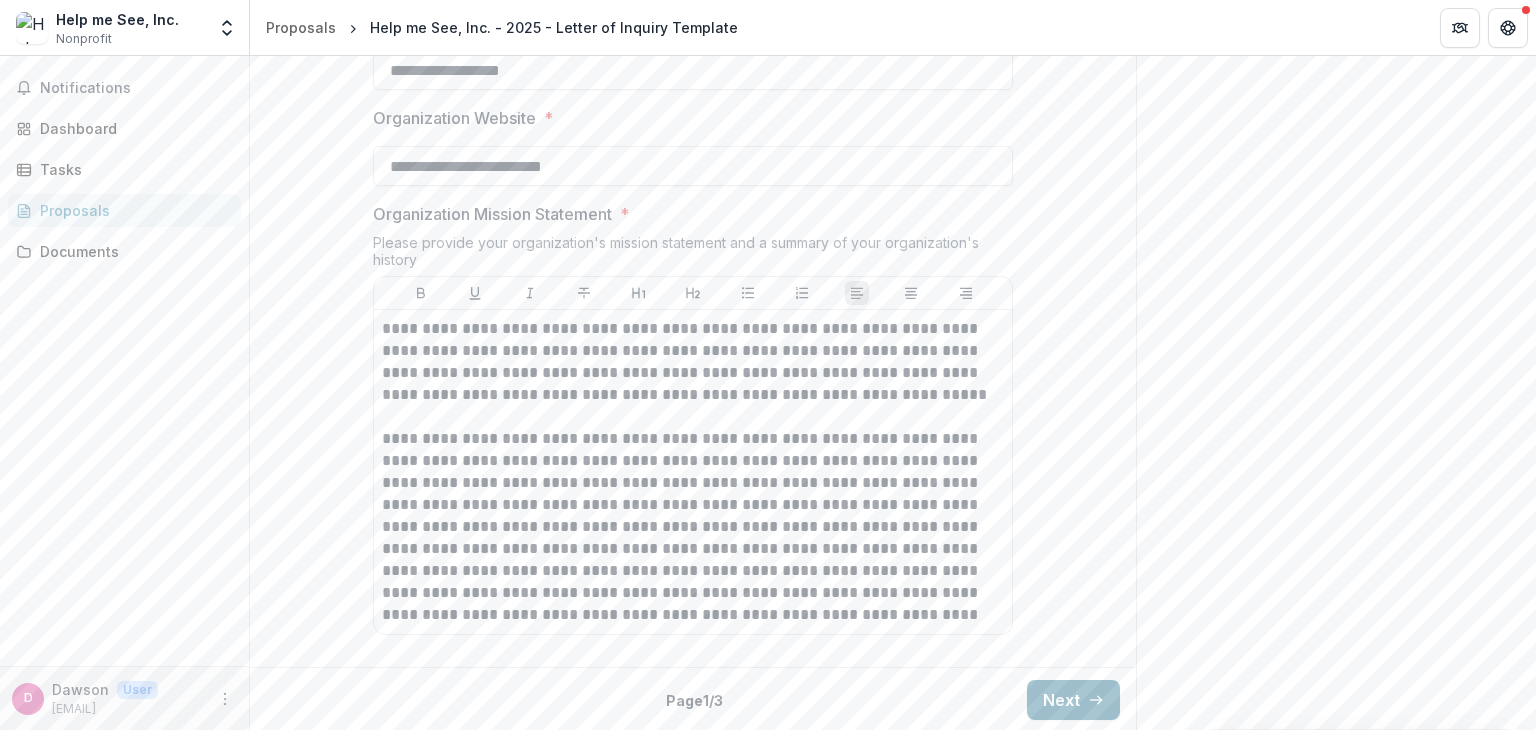 click on "Next" at bounding box center [1073, 700] 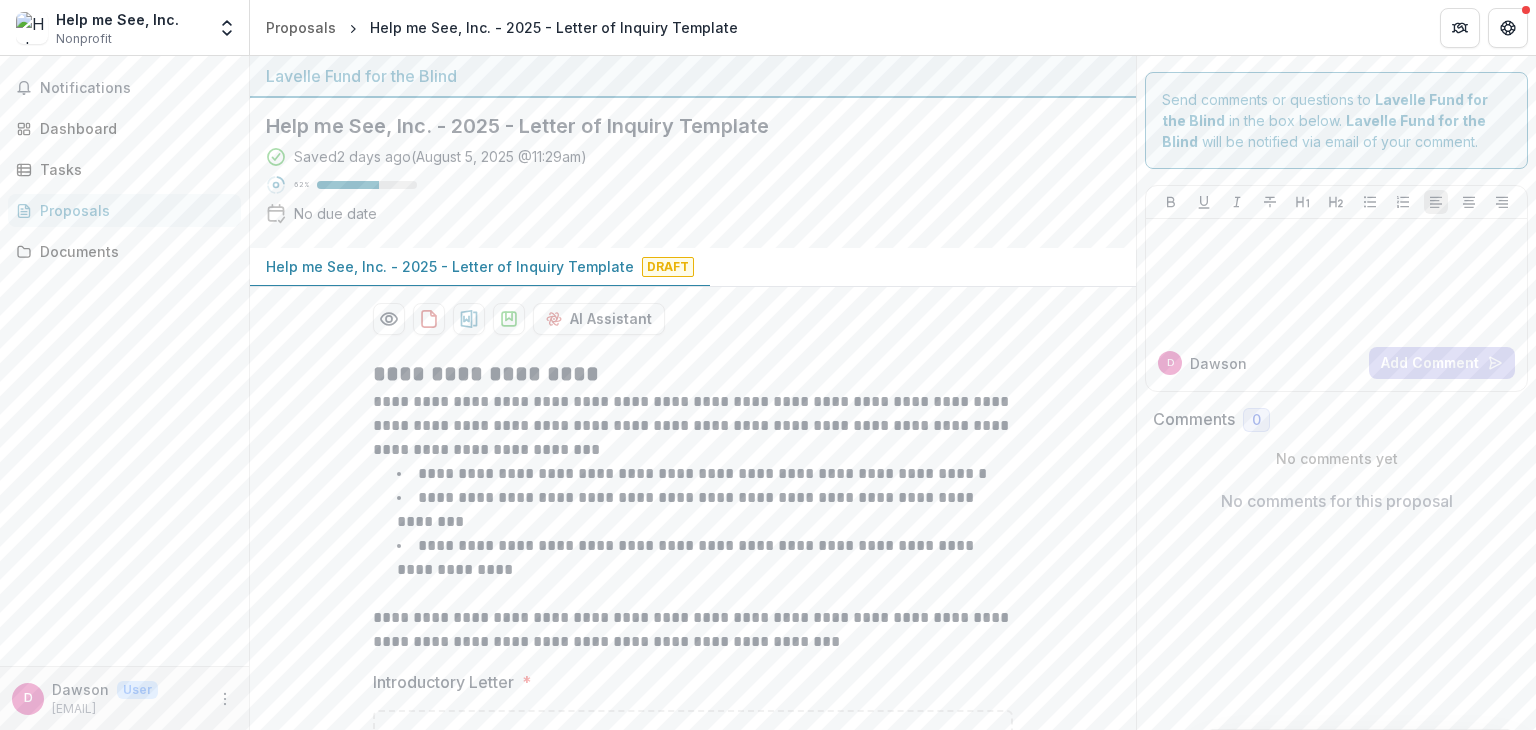 scroll, scrollTop: 140, scrollLeft: 0, axis: vertical 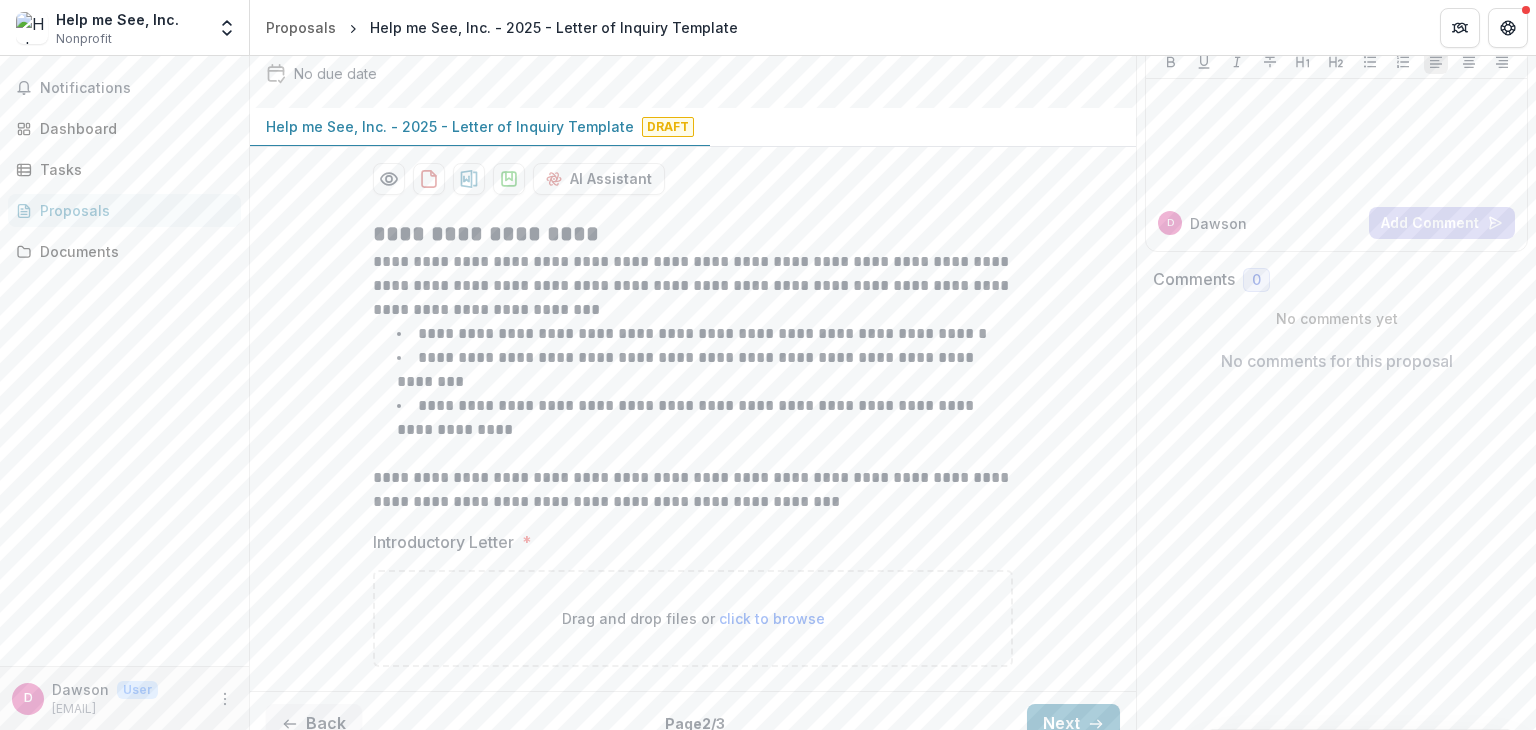 click on "Drag and drop files or   click to browse" at bounding box center [693, 618] 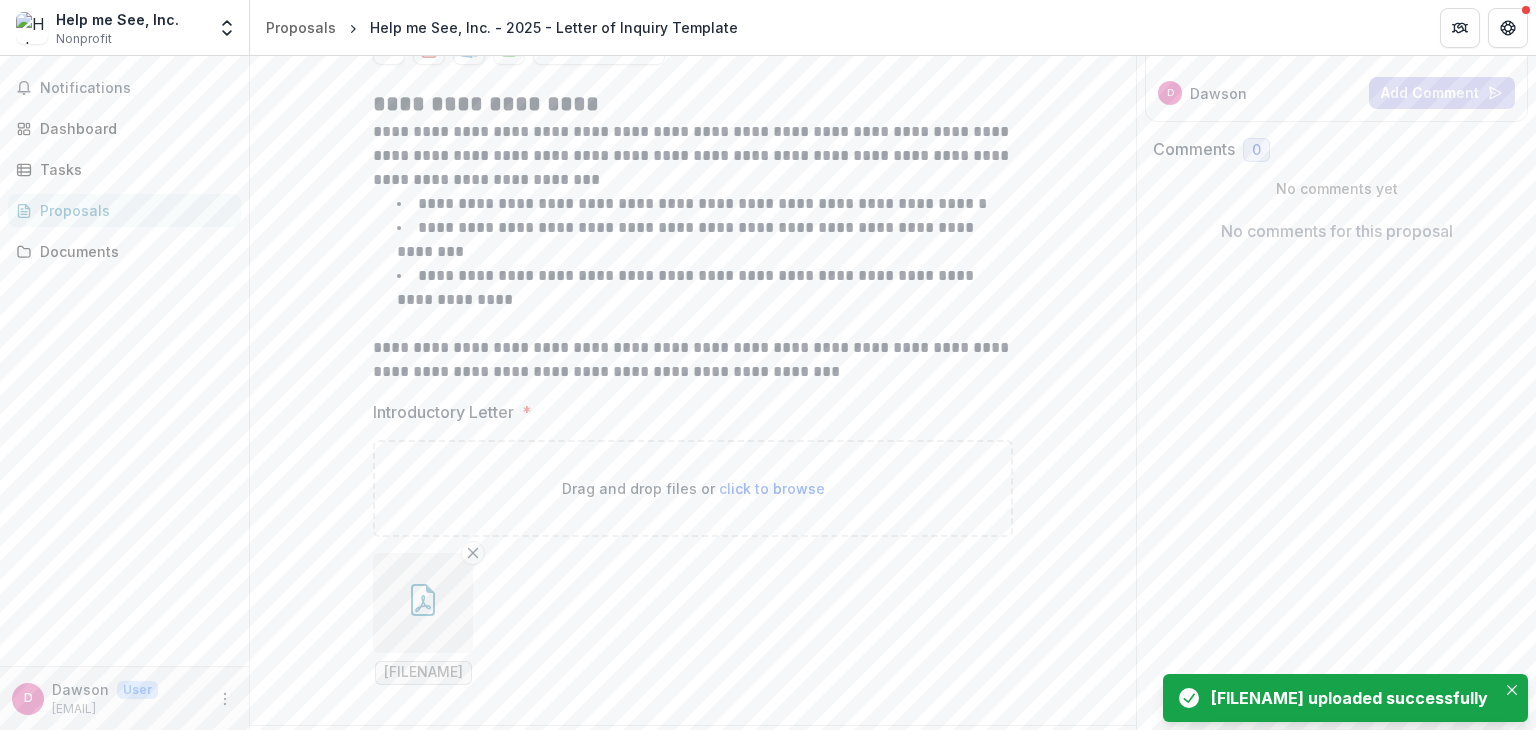 scroll, scrollTop: 304, scrollLeft: 0, axis: vertical 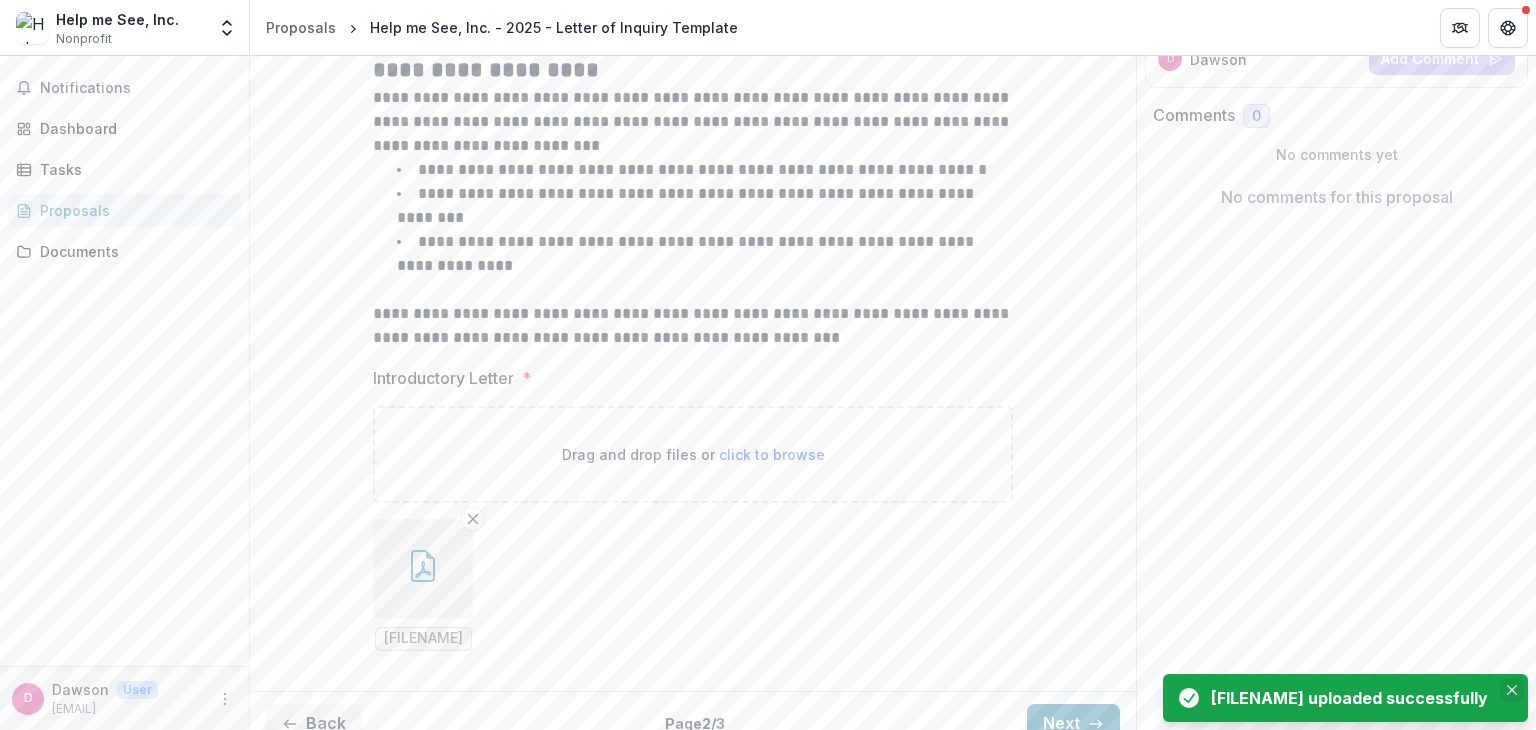 click 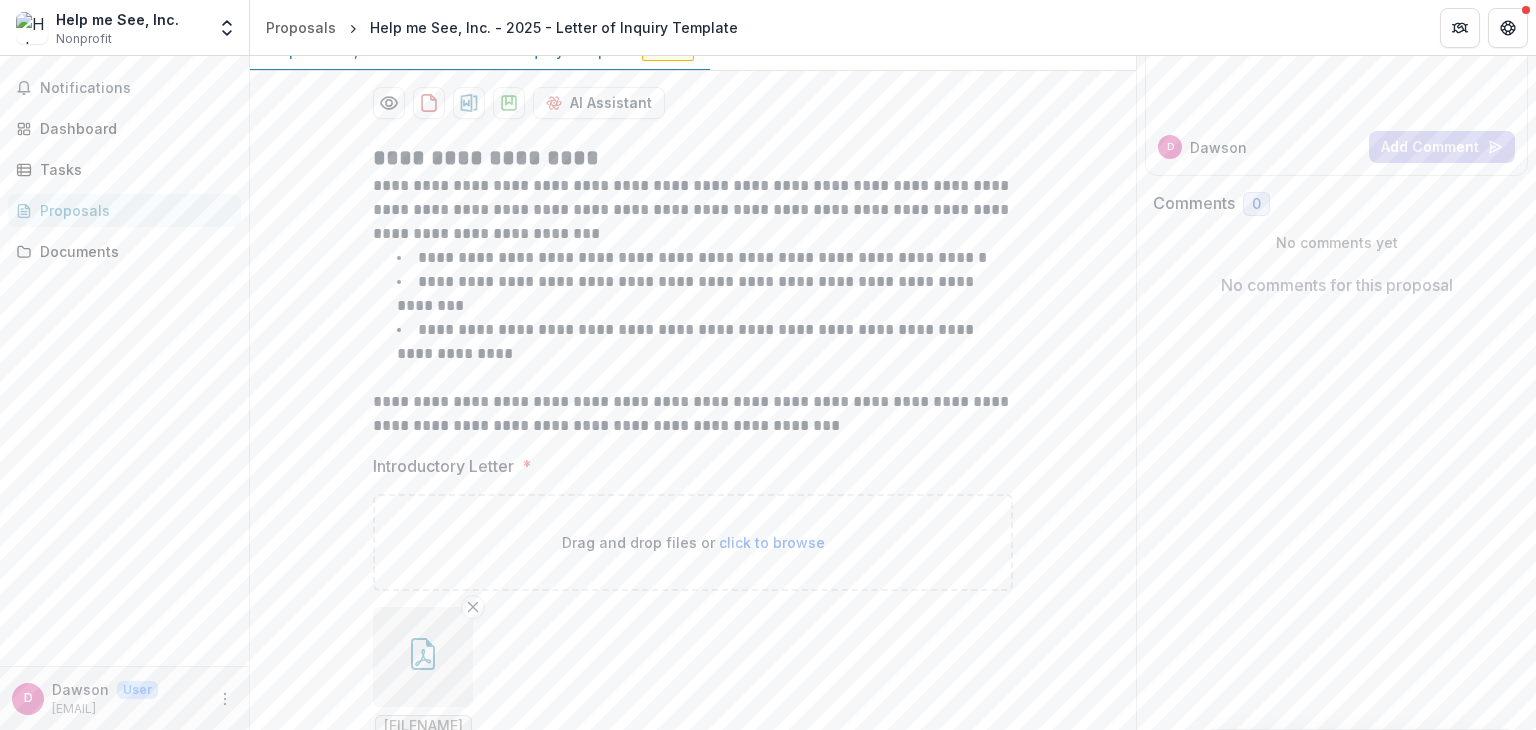 scroll, scrollTop: 104, scrollLeft: 0, axis: vertical 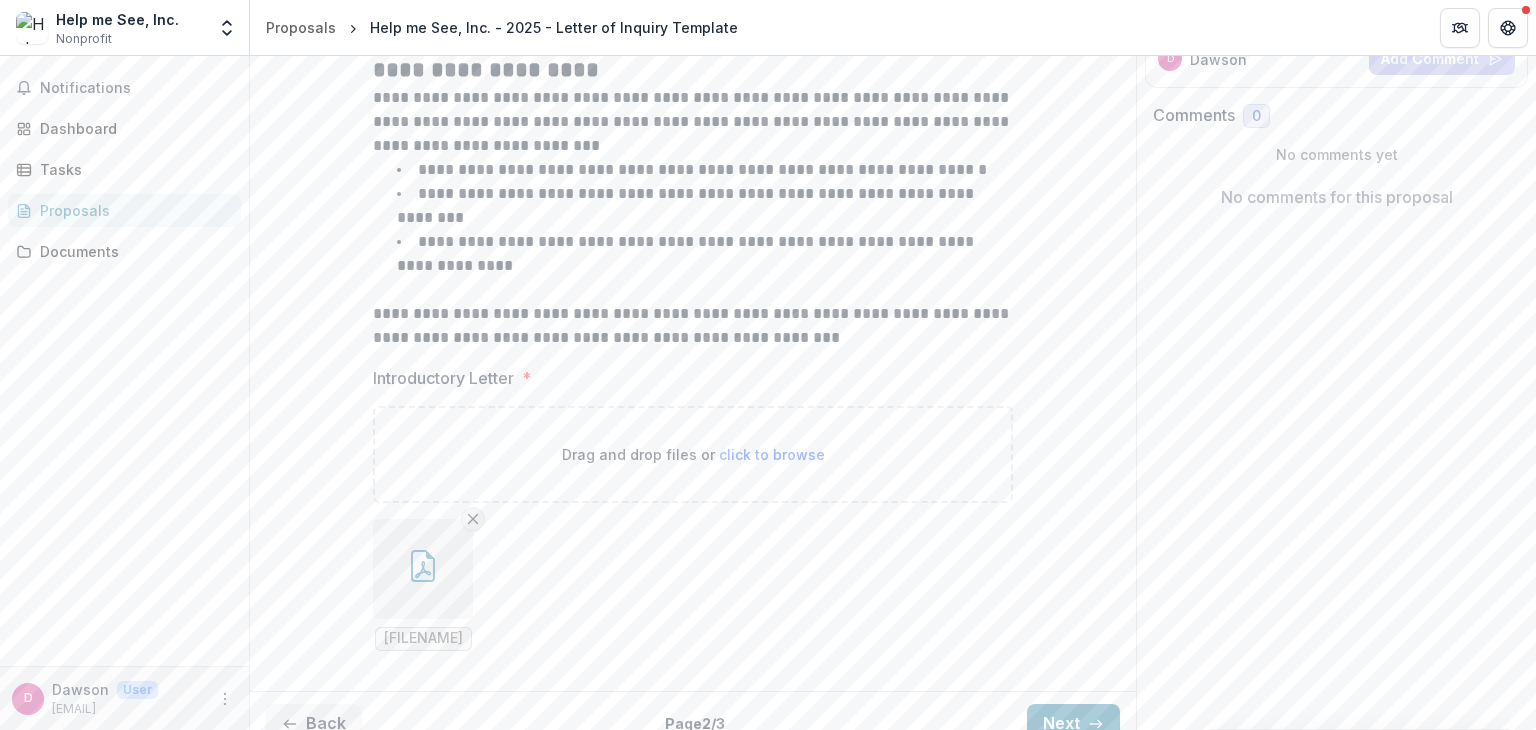 click 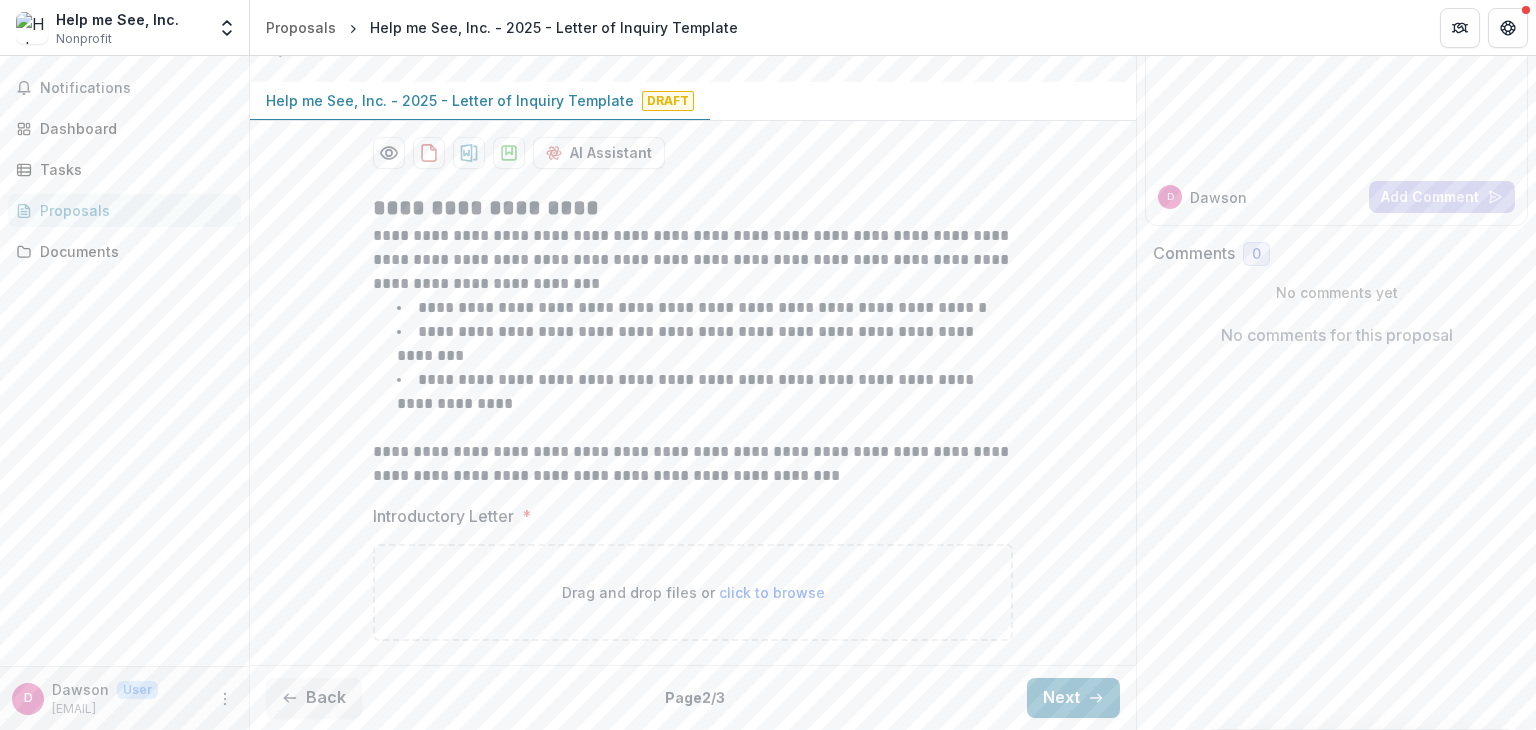 scroll, scrollTop: 140, scrollLeft: 0, axis: vertical 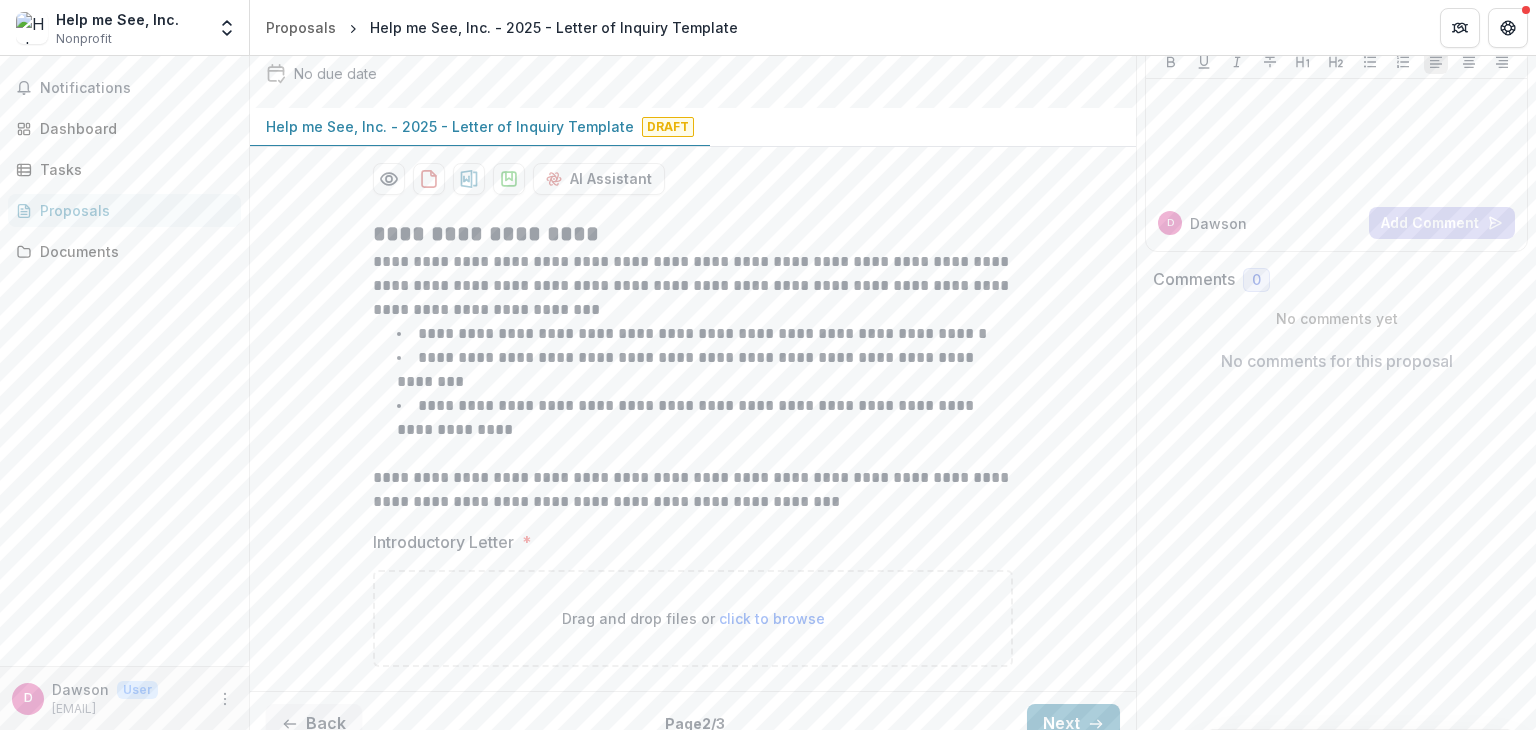 click on "click to browse" at bounding box center [772, 618] 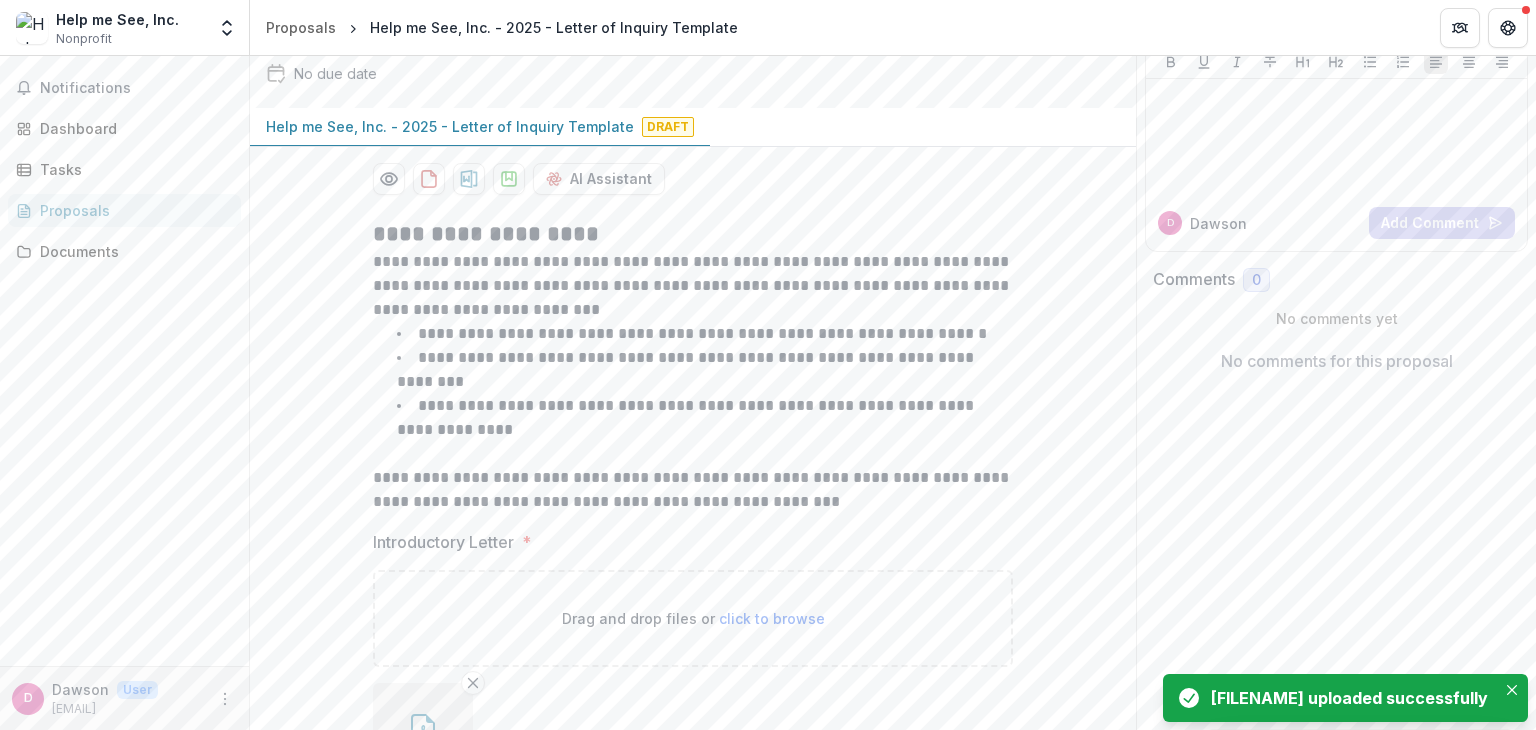 drag, startPoint x: 1511, startPoint y: 663, endPoint x: 1491, endPoint y: 664, distance: 20.024984 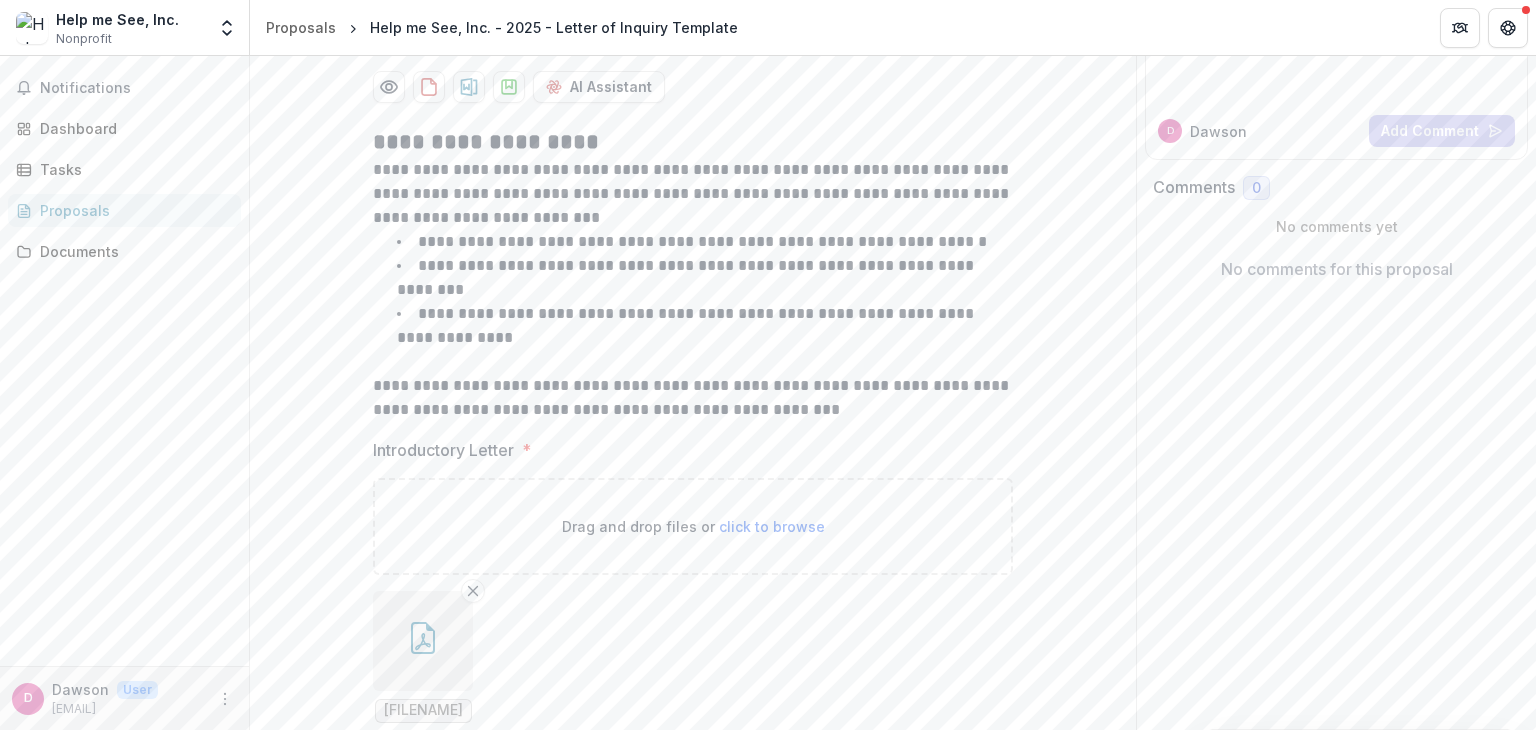 scroll, scrollTop: 304, scrollLeft: 0, axis: vertical 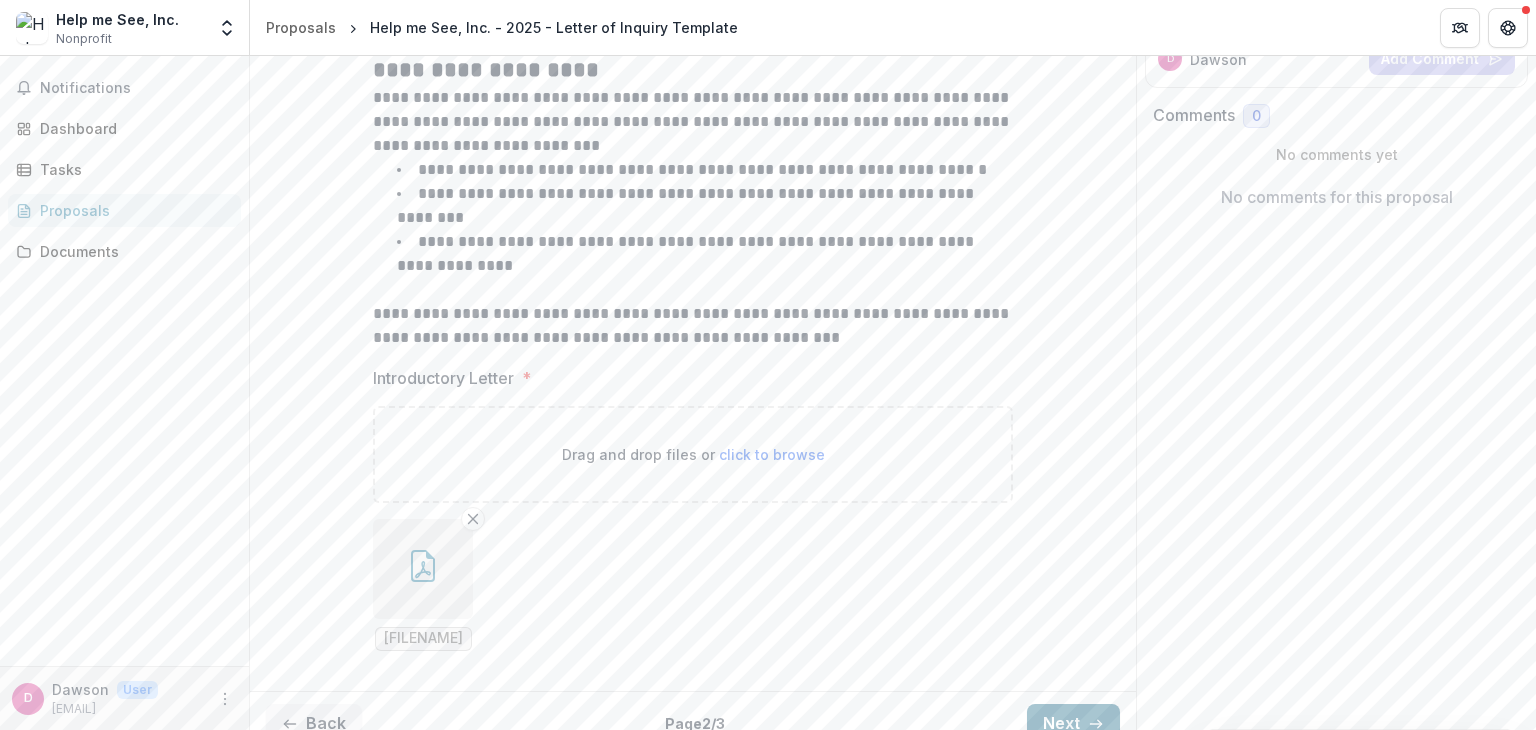 click 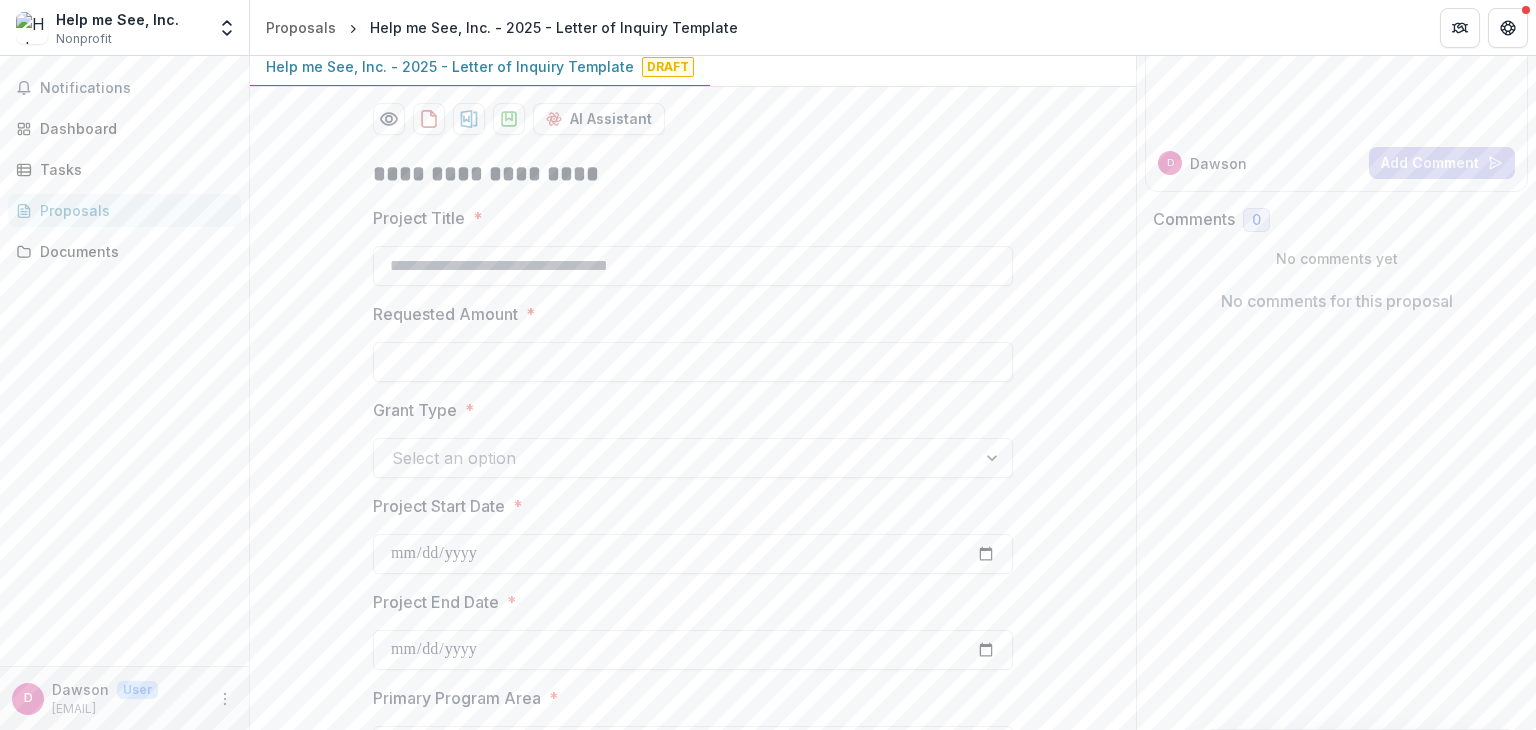 scroll, scrollTop: 100, scrollLeft: 0, axis: vertical 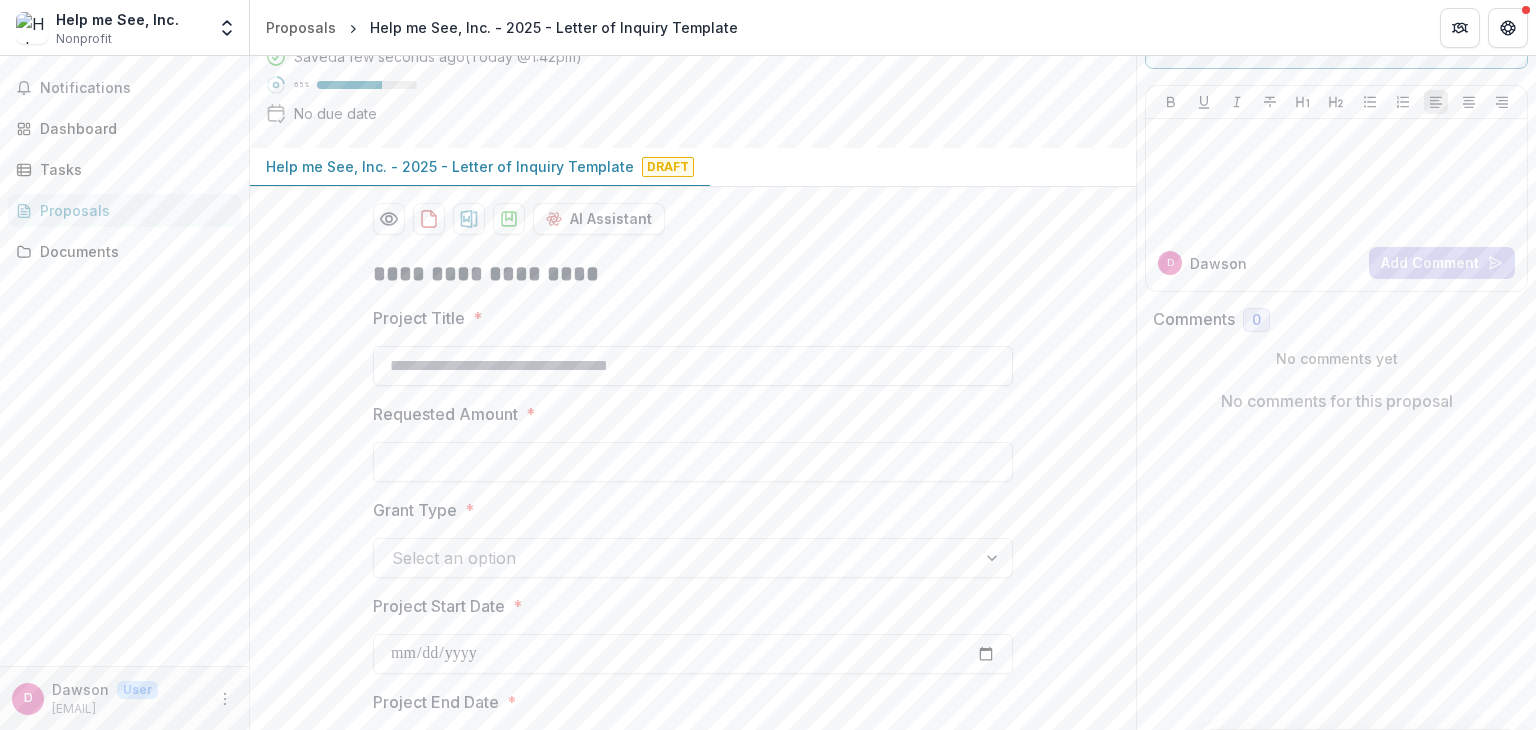 click on "Project Title *" at bounding box center (693, 366) 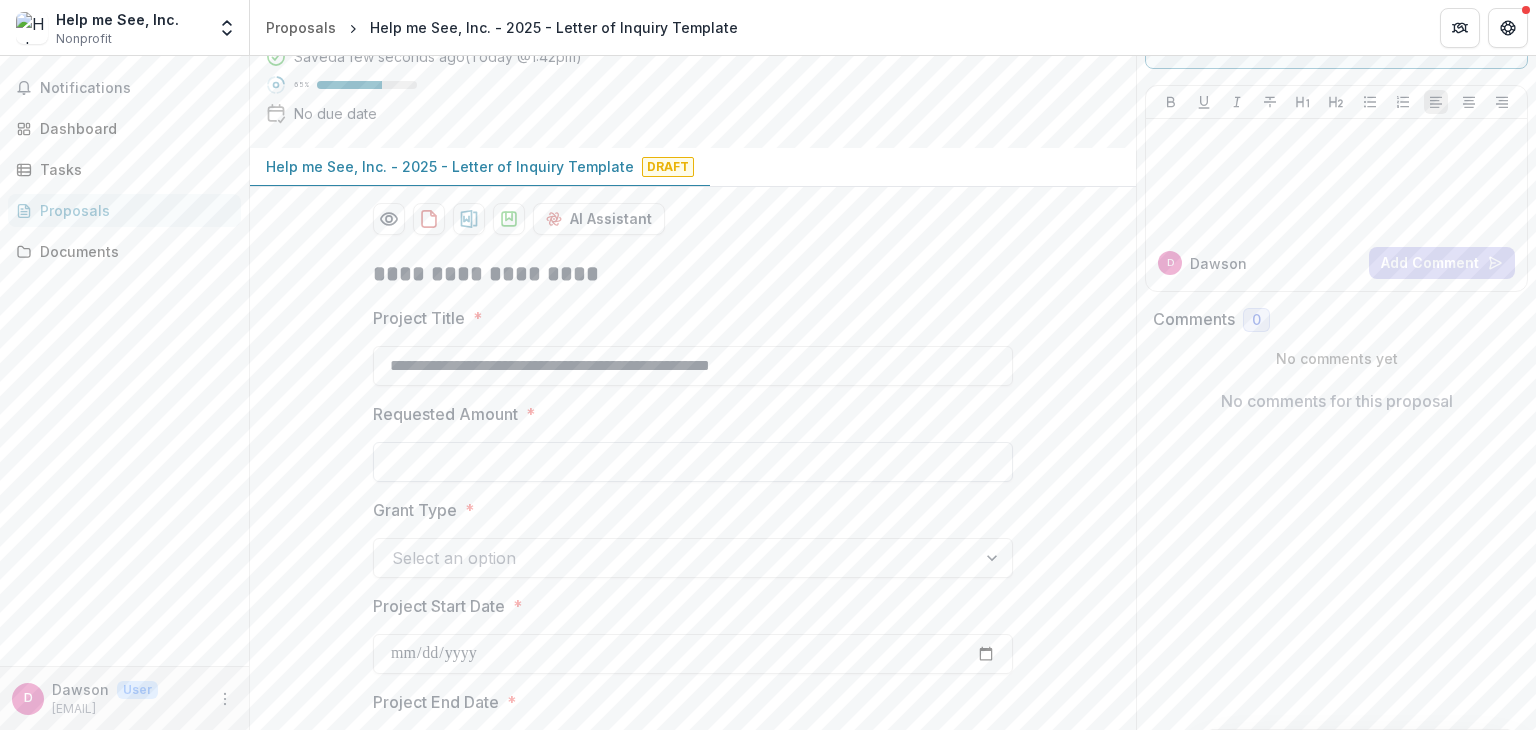 type on "**********" 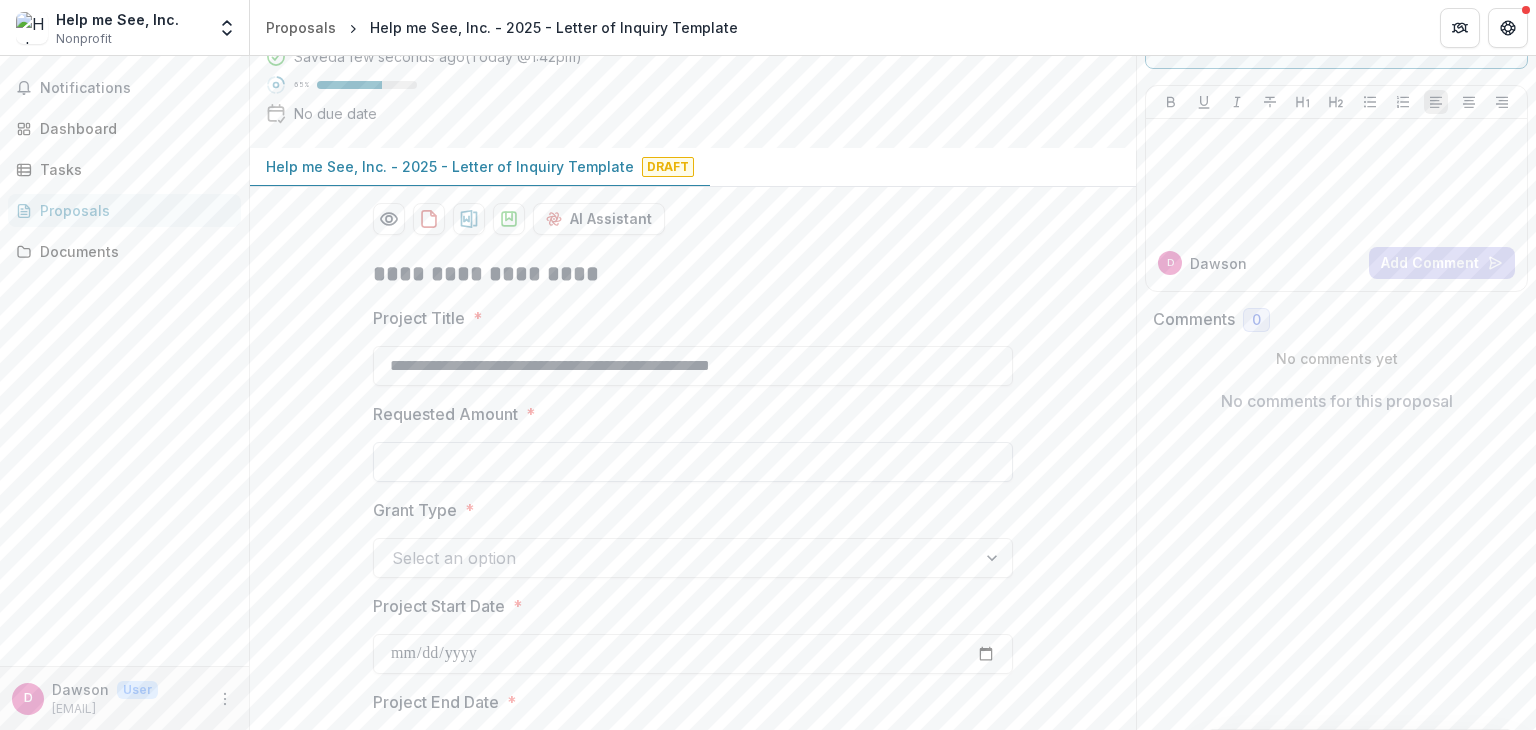 click on "Requested Amount *" at bounding box center [693, 462] 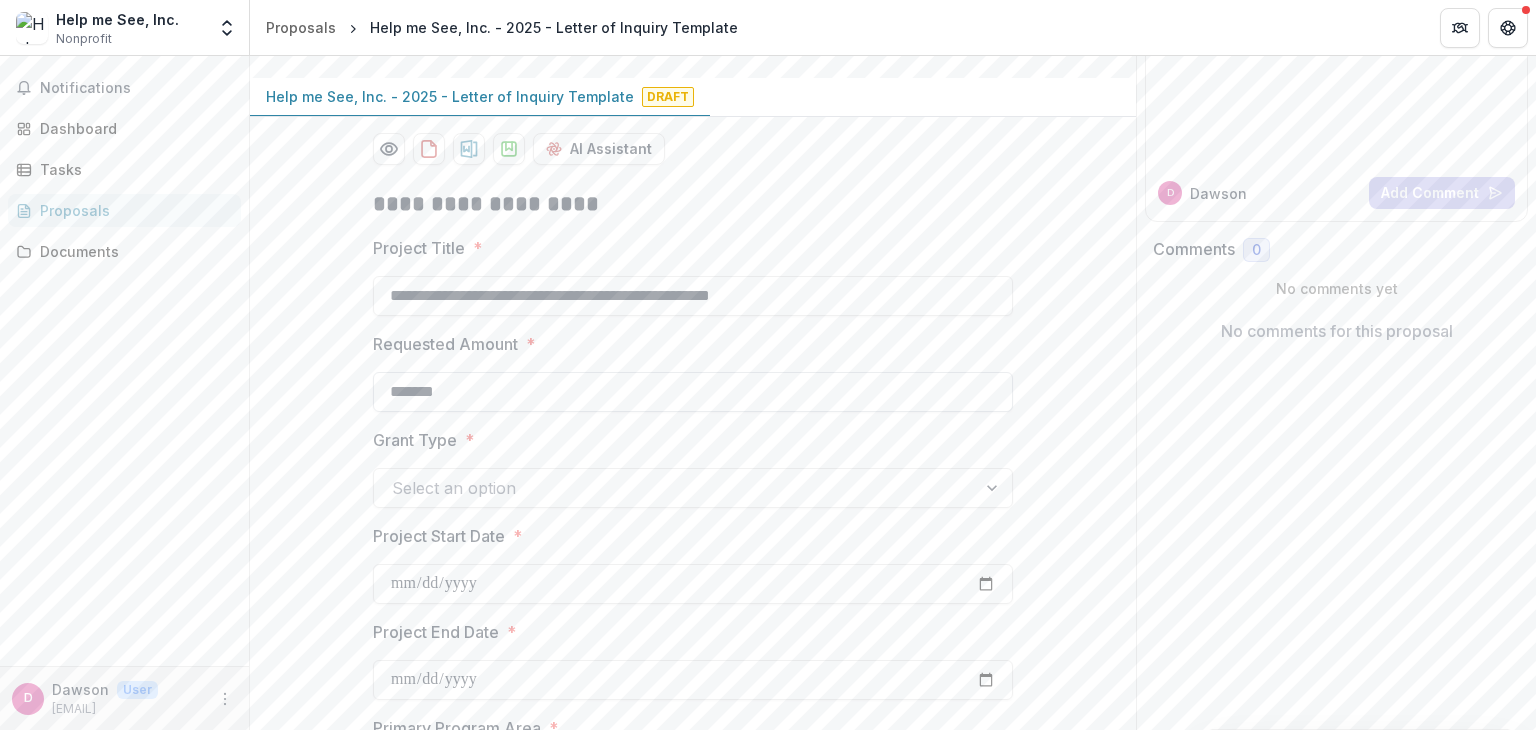 scroll, scrollTop: 200, scrollLeft: 0, axis: vertical 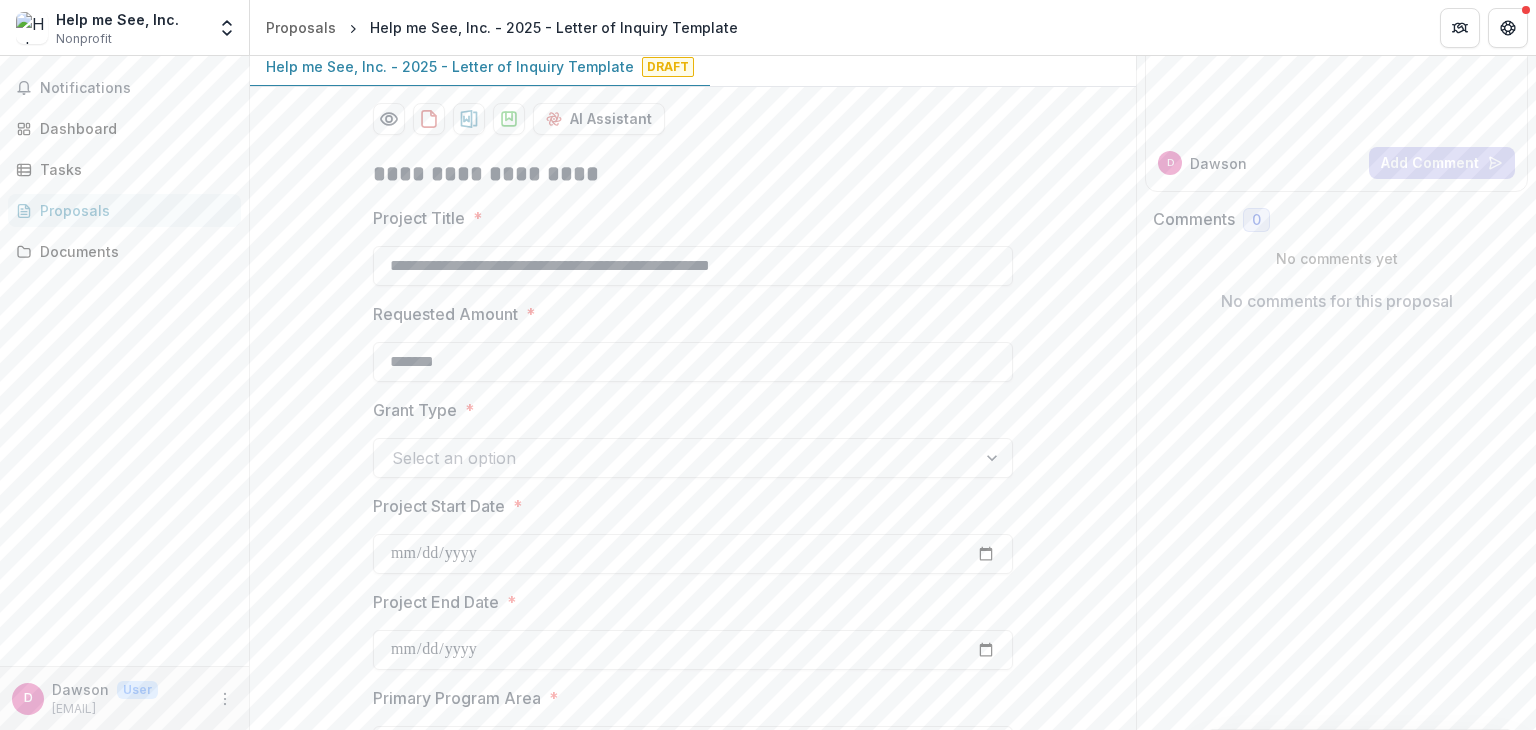 type on "*******" 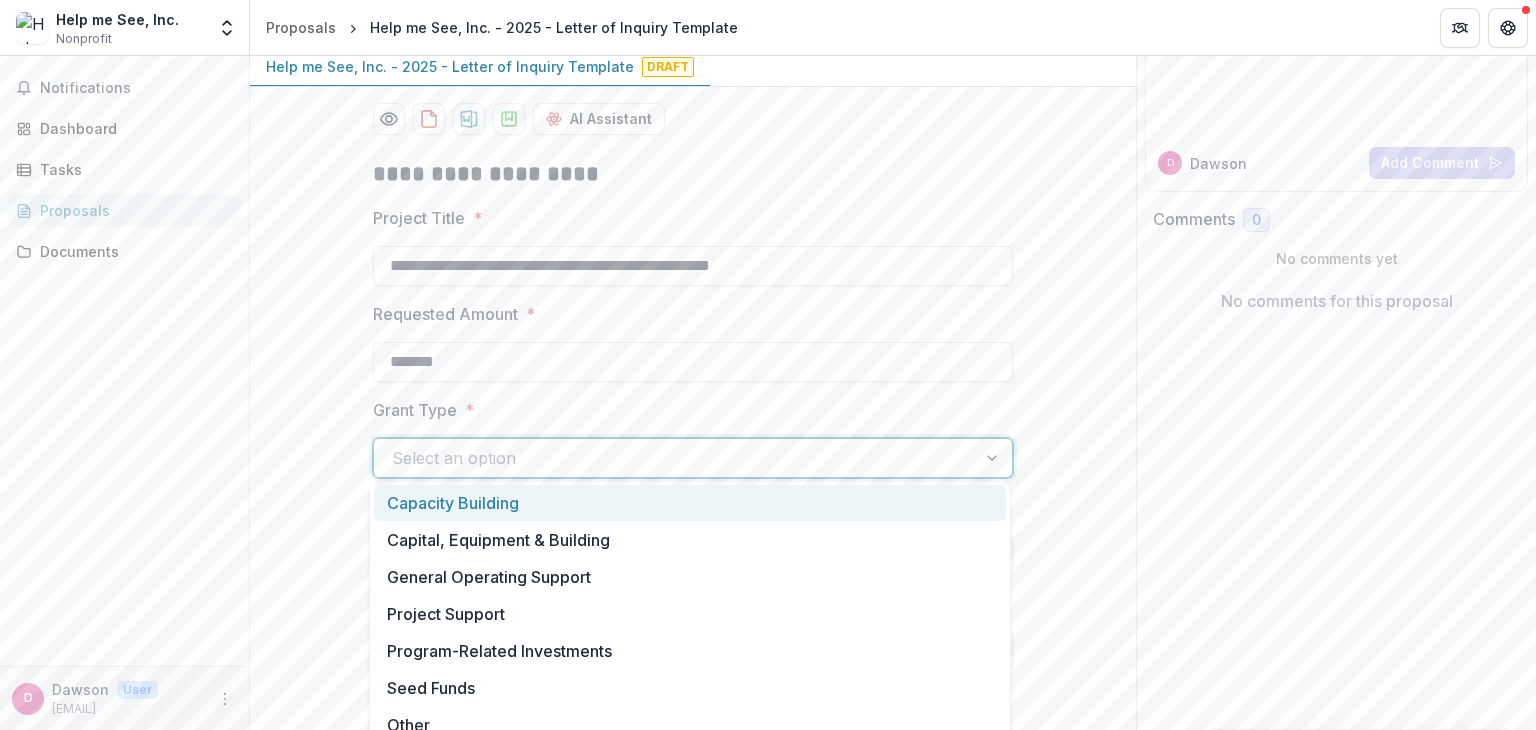 click at bounding box center [675, 458] 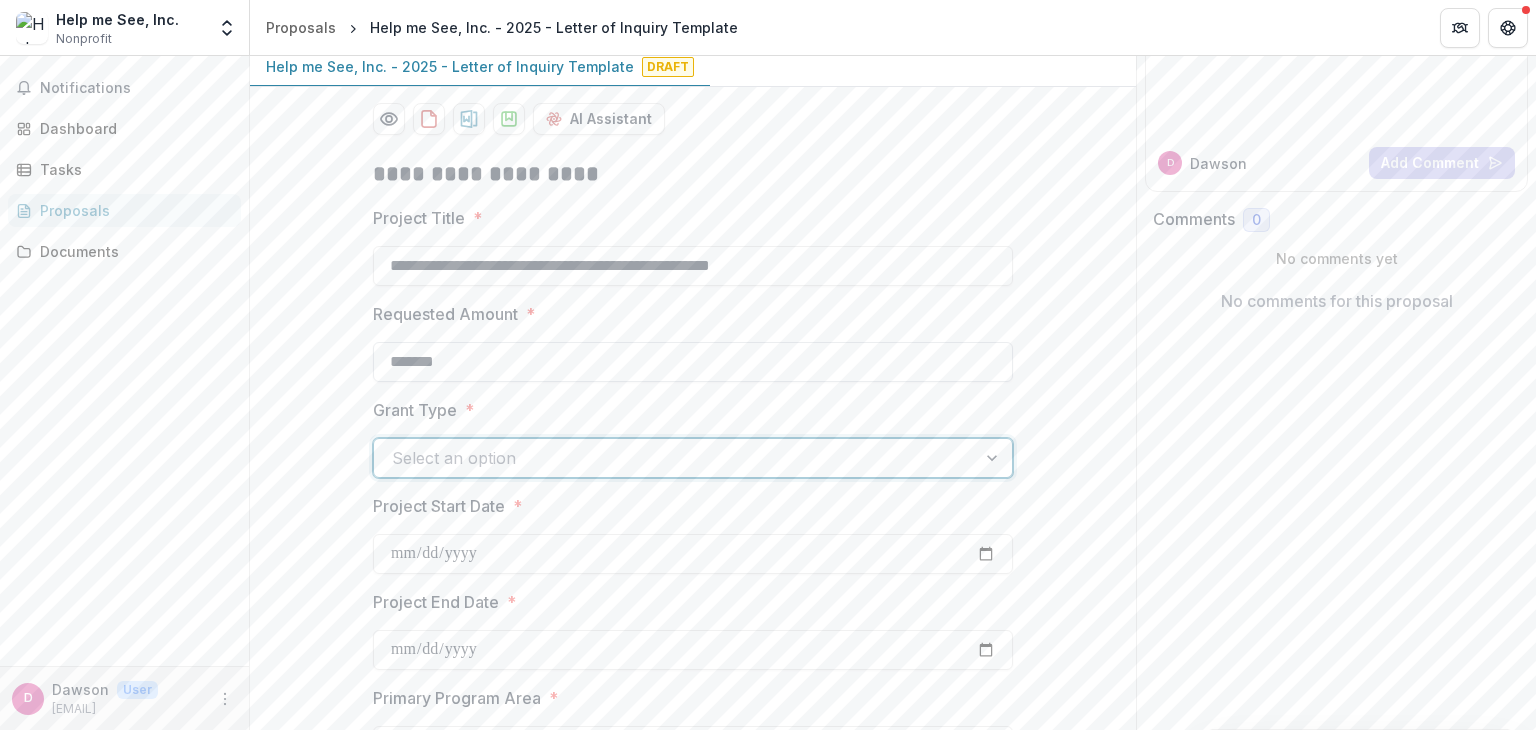 scroll, scrollTop: 300, scrollLeft: 0, axis: vertical 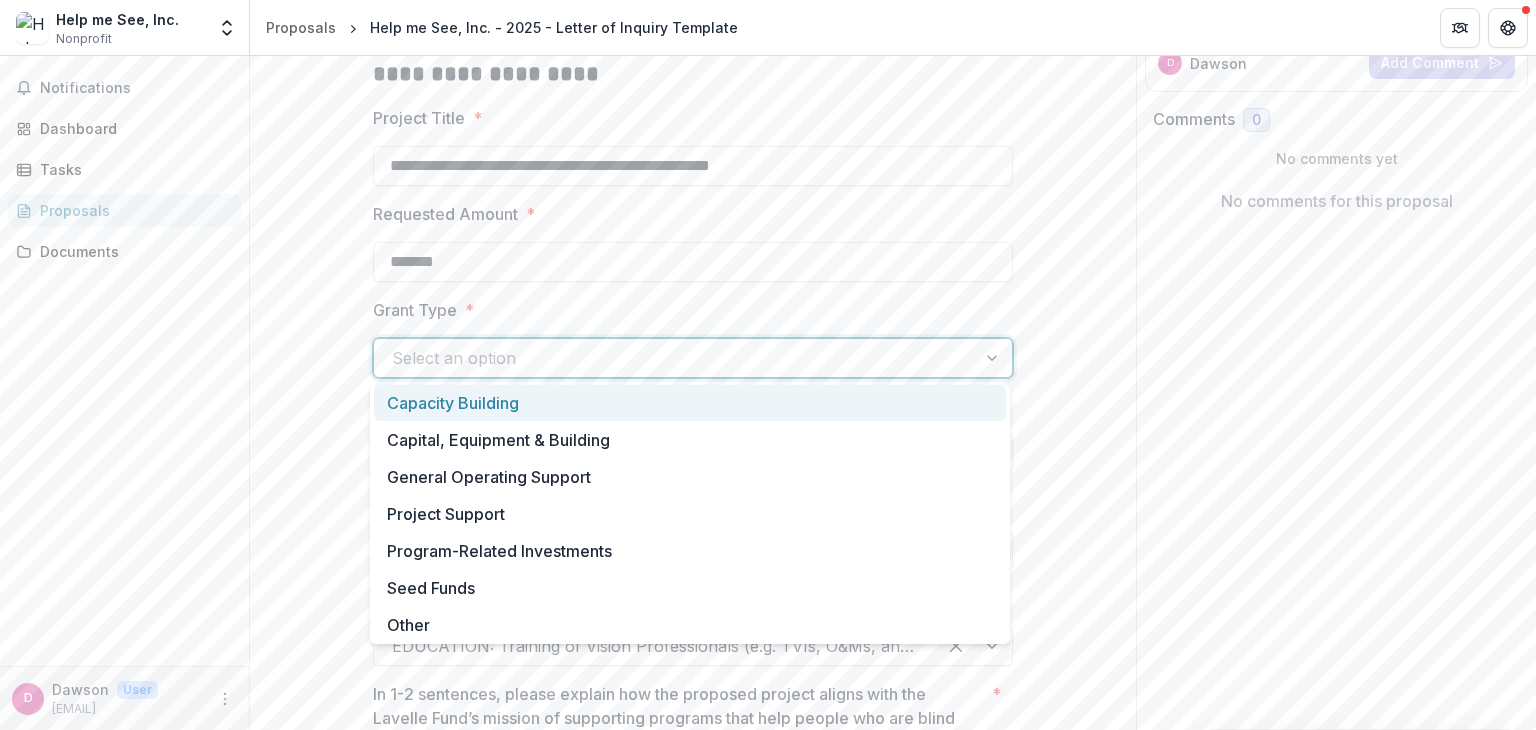 click at bounding box center (675, 358) 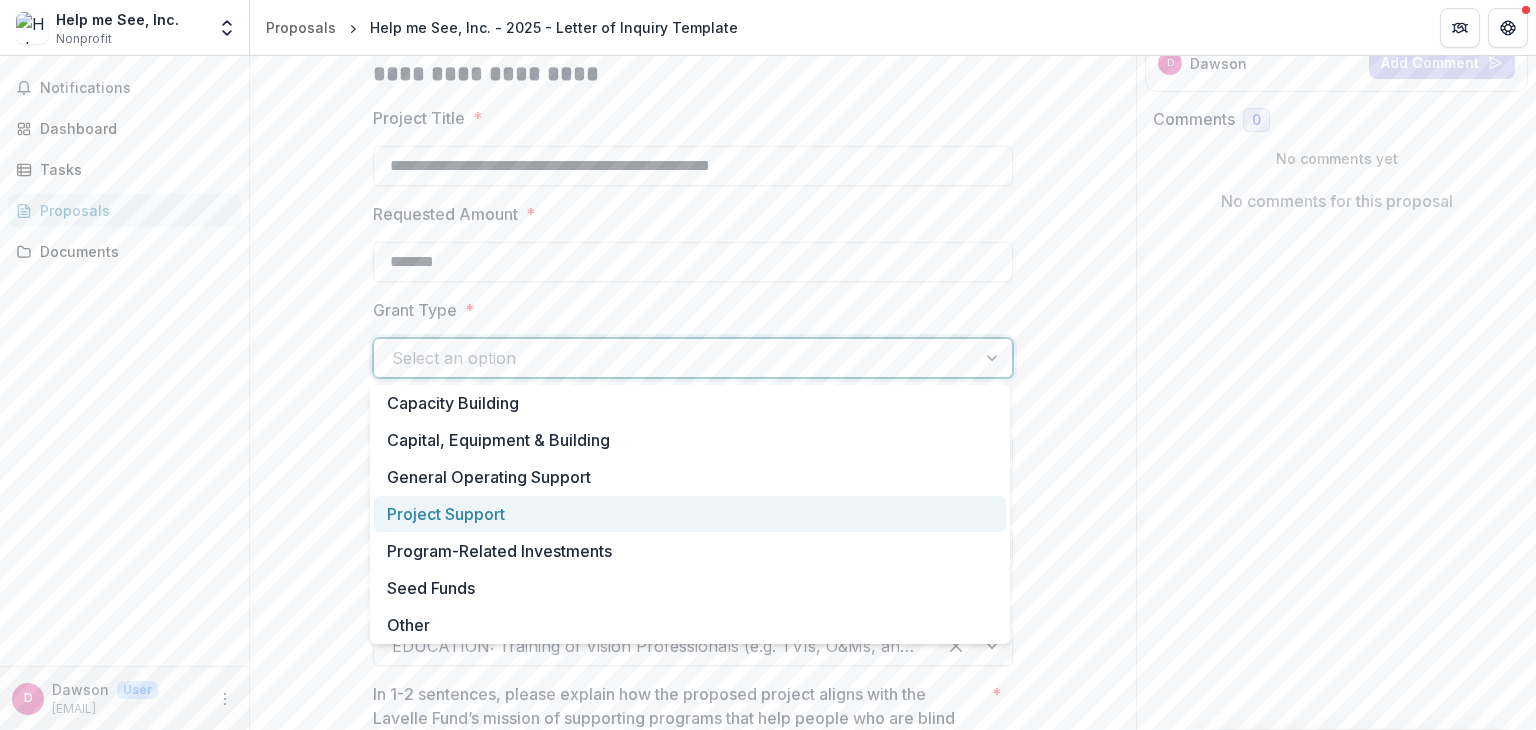 click on "Project Support" at bounding box center [690, 514] 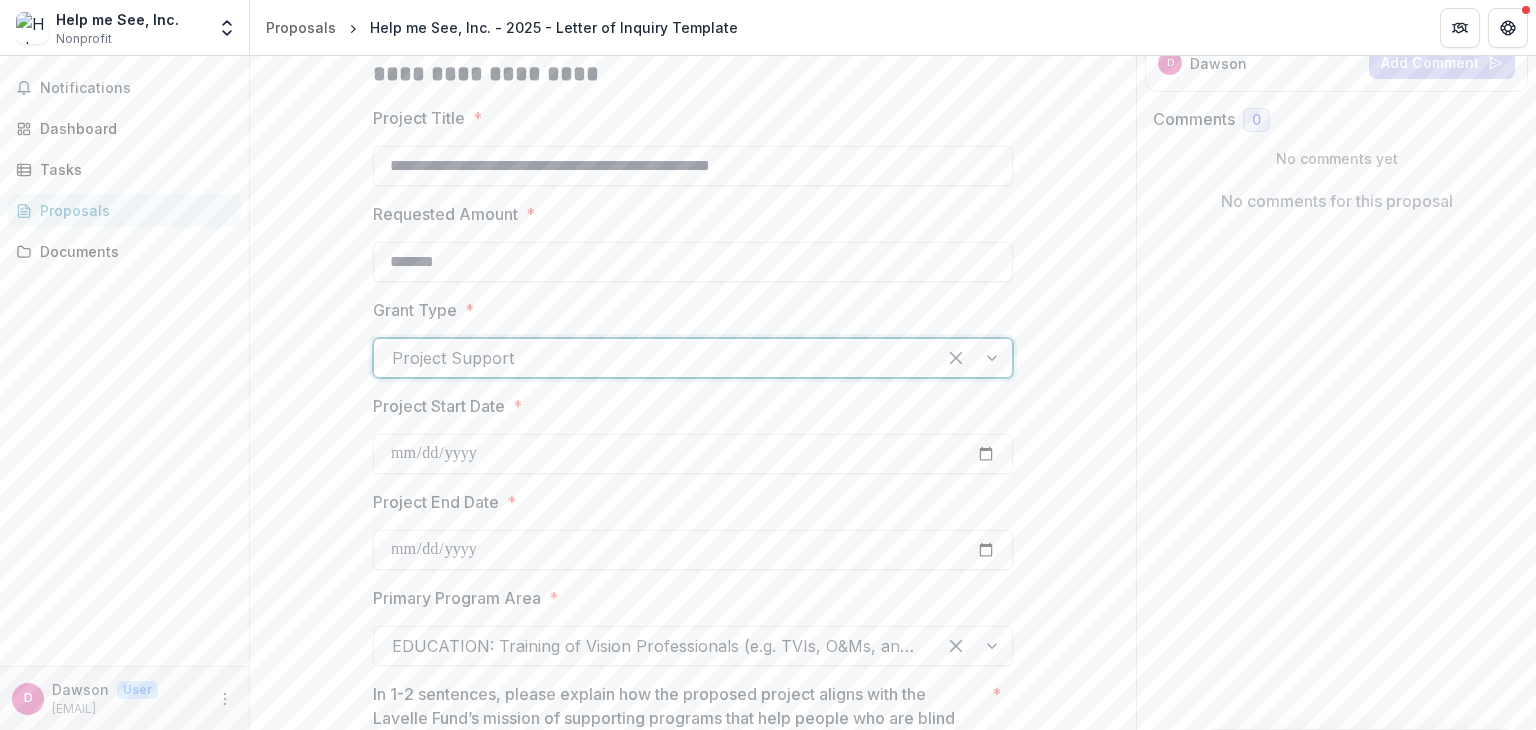 scroll, scrollTop: 500, scrollLeft: 0, axis: vertical 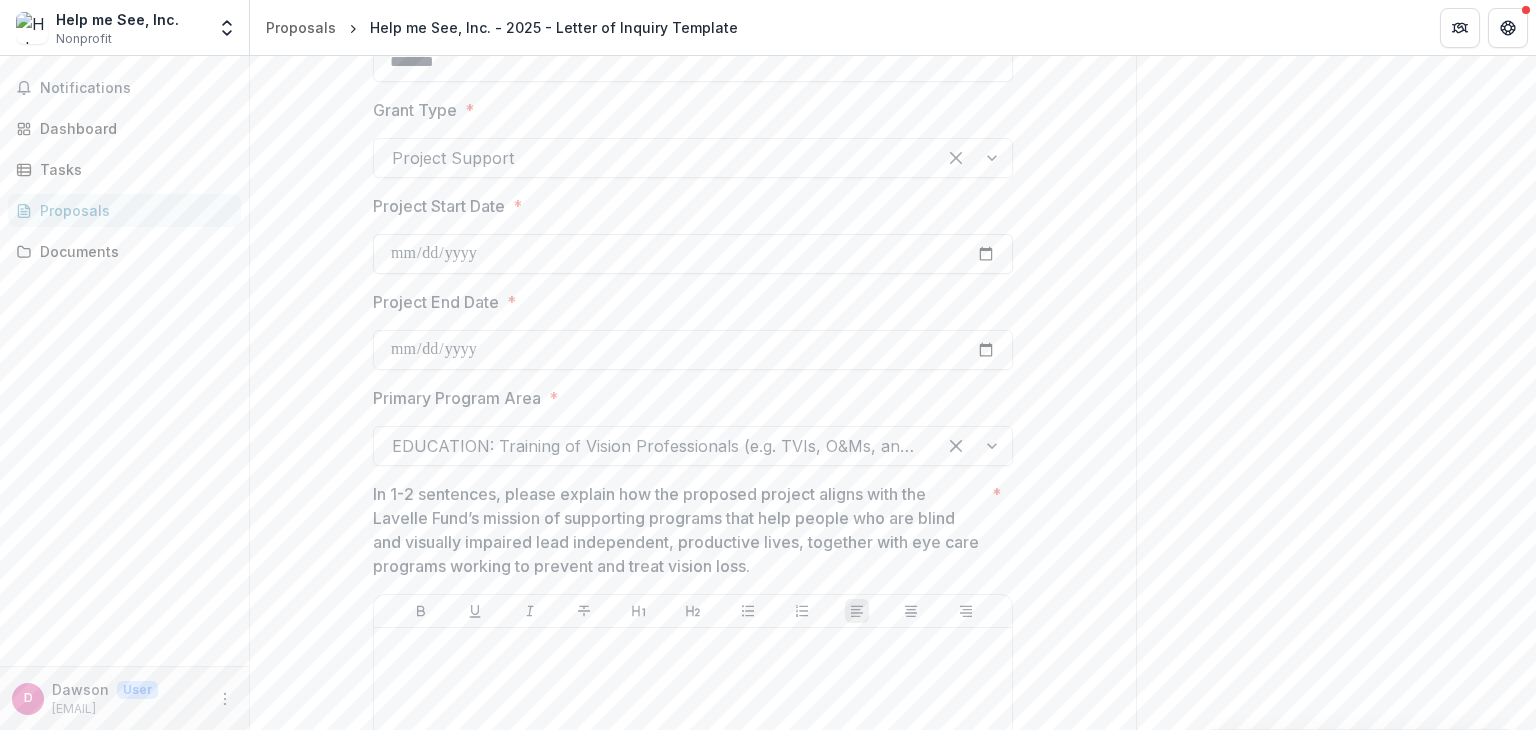 click on "Project Start Date *" at bounding box center [693, 254] 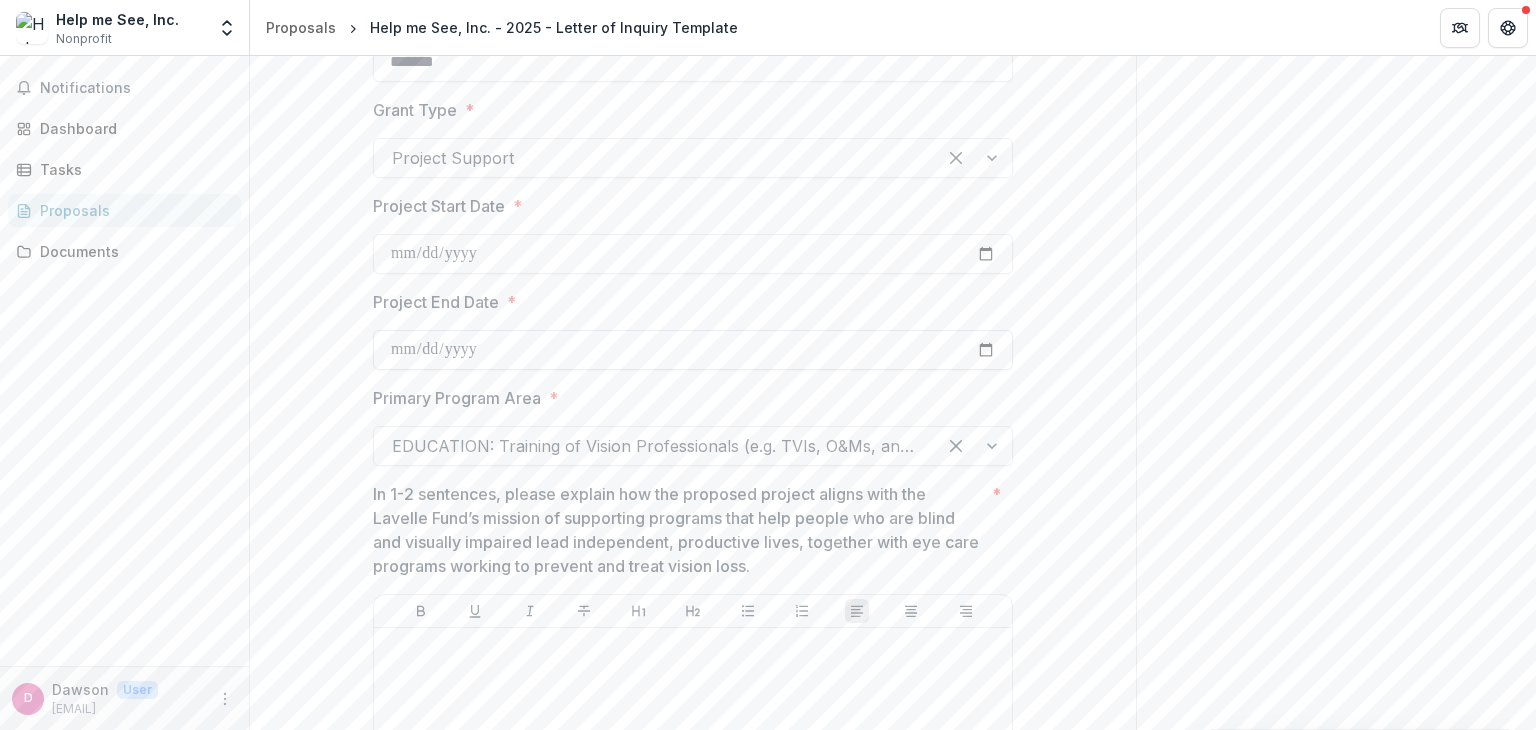 click on "Project End Date *" at bounding box center [693, 350] 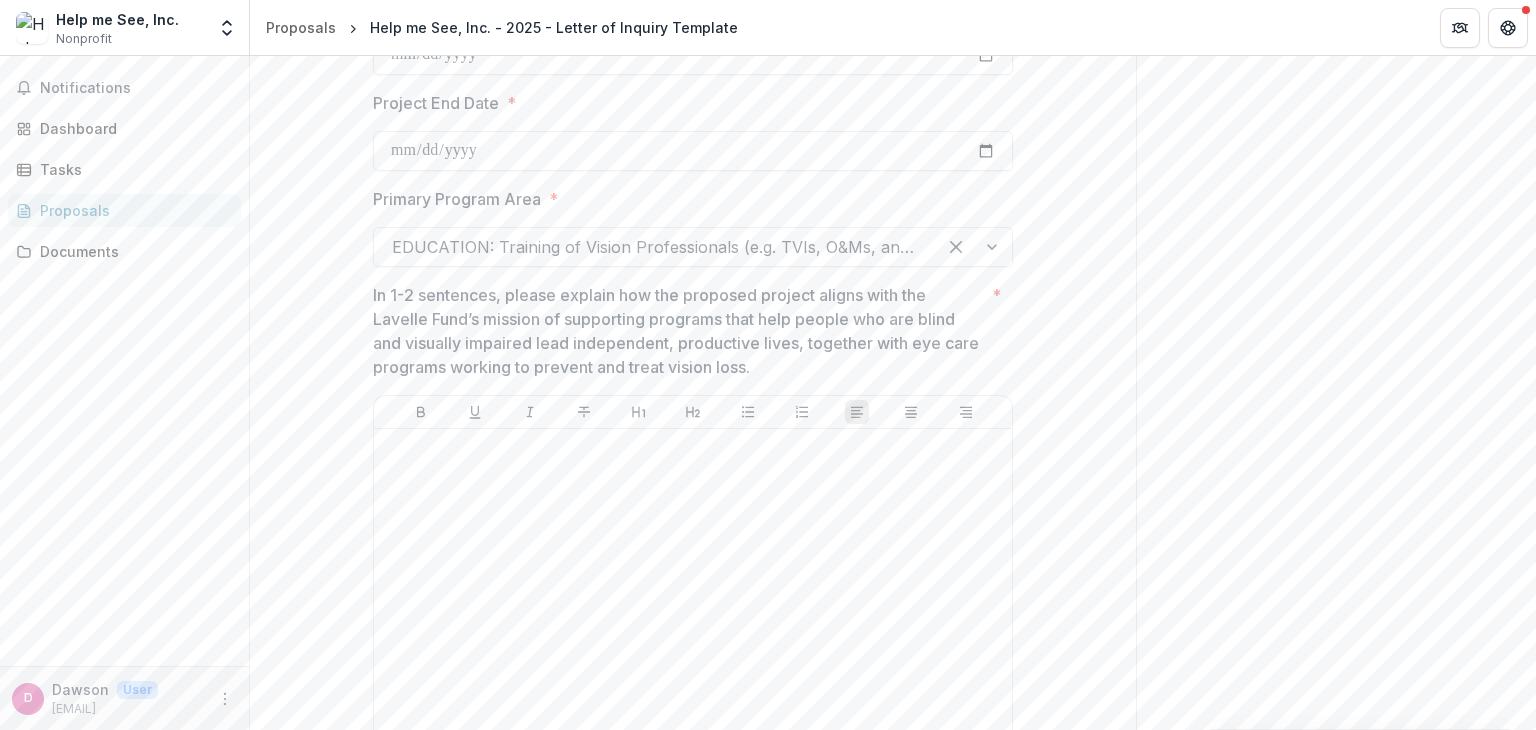 scroll, scrollTop: 700, scrollLeft: 0, axis: vertical 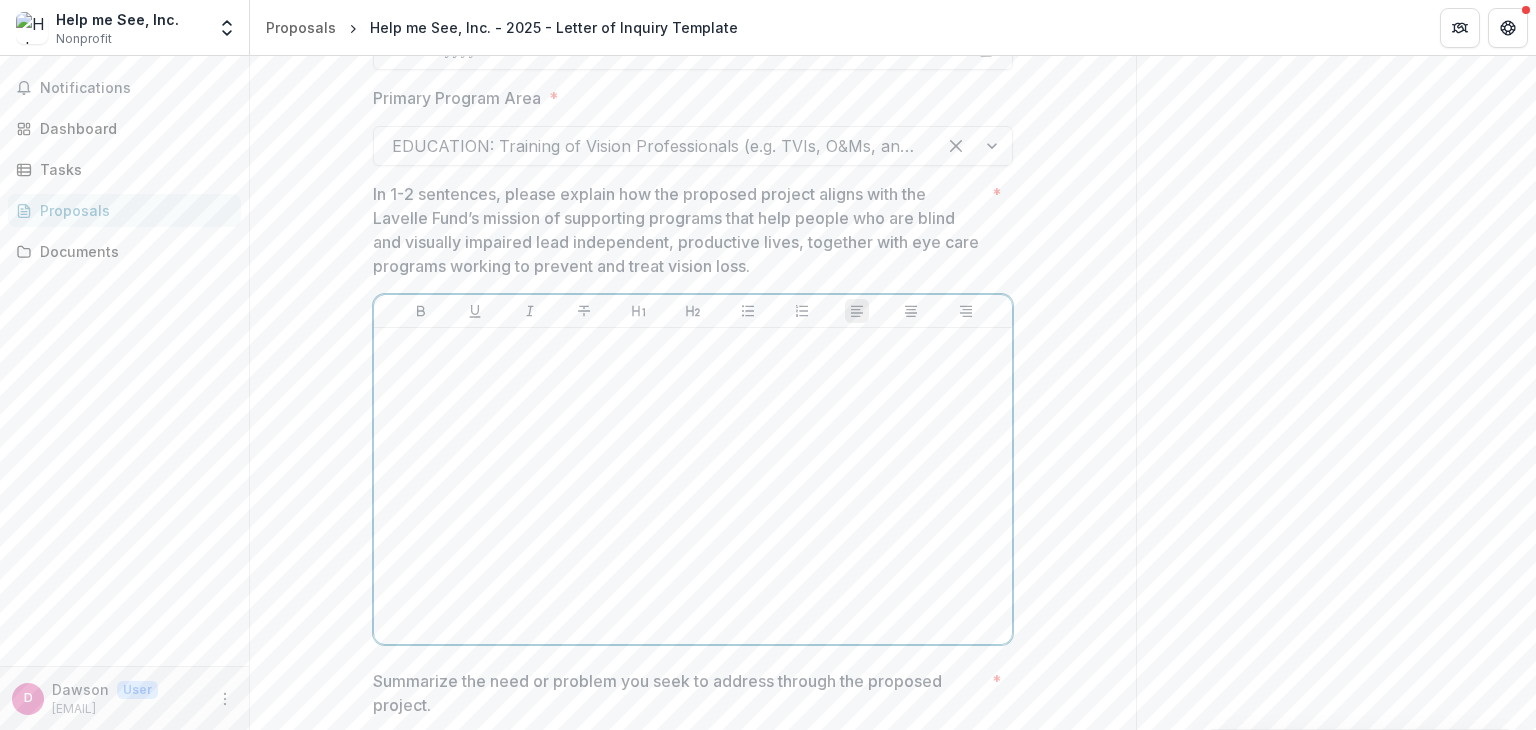 click at bounding box center [693, 486] 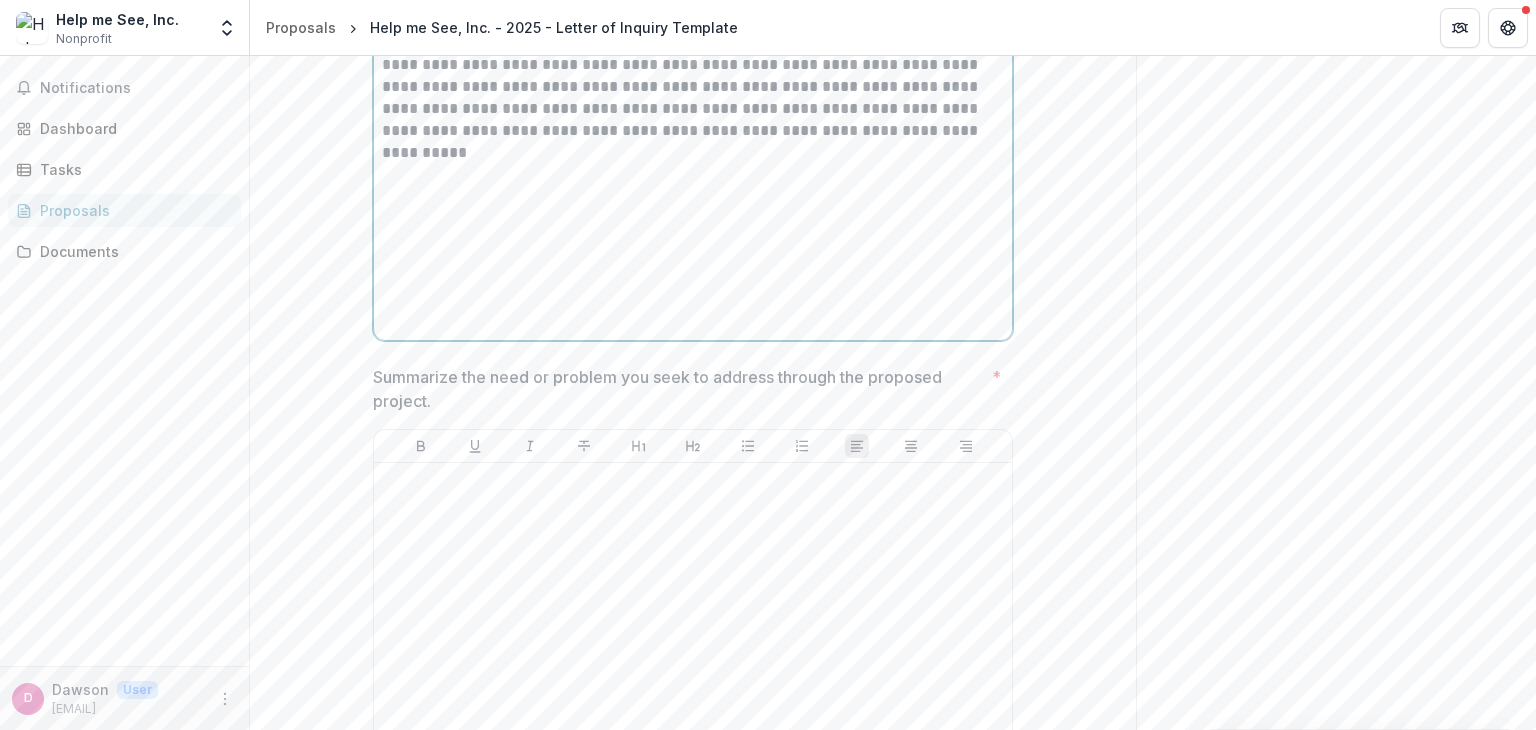 scroll, scrollTop: 1200, scrollLeft: 0, axis: vertical 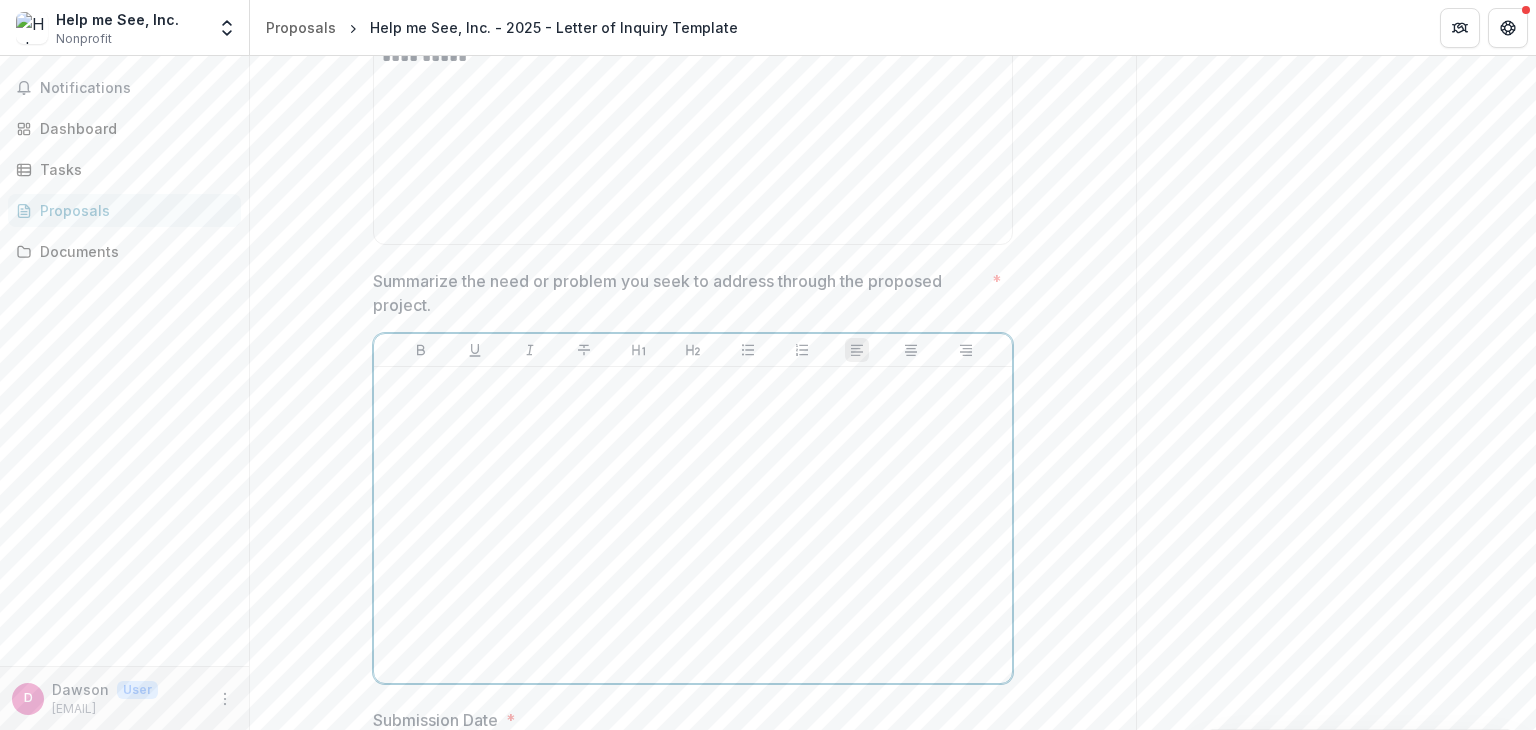 click at bounding box center [693, 525] 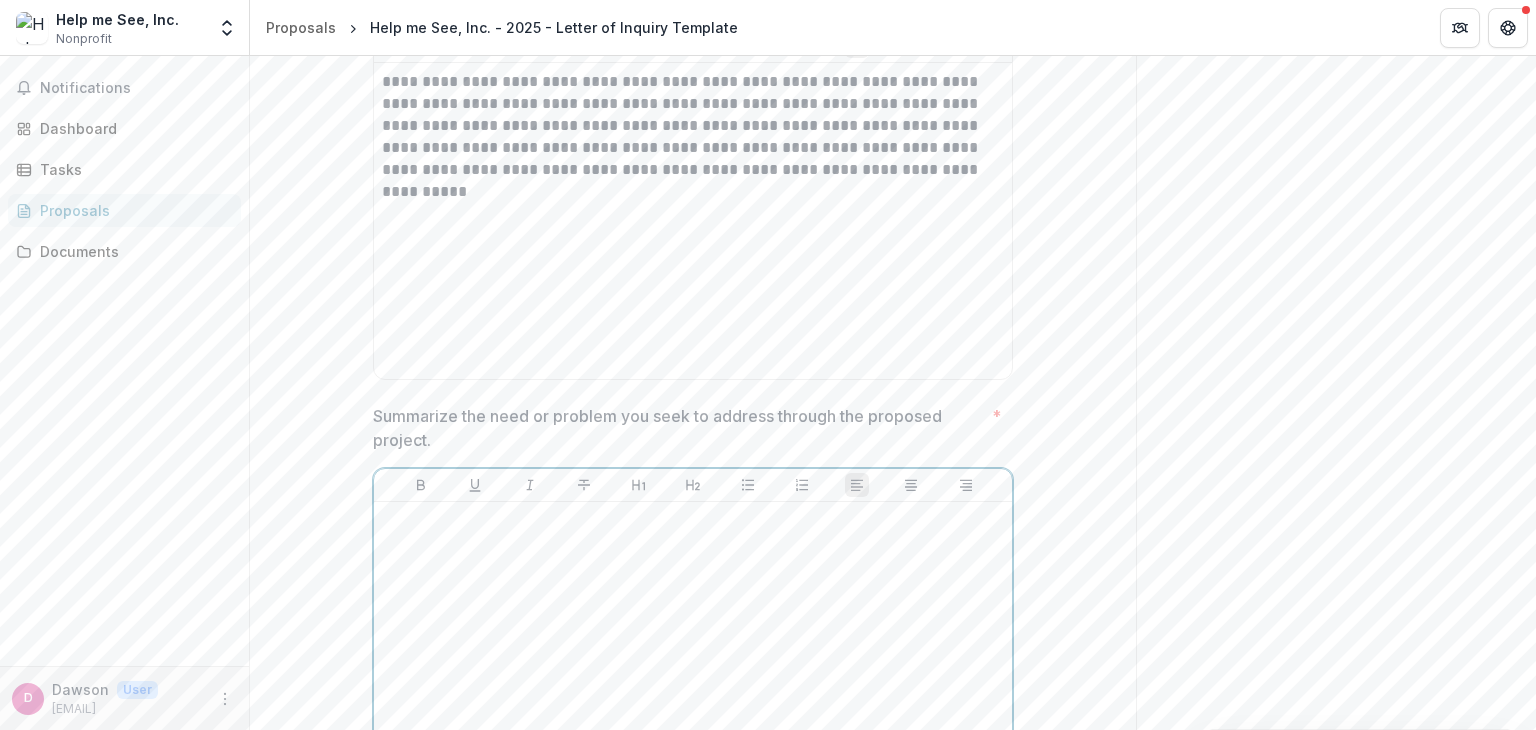 scroll, scrollTop: 1265, scrollLeft: 0, axis: vertical 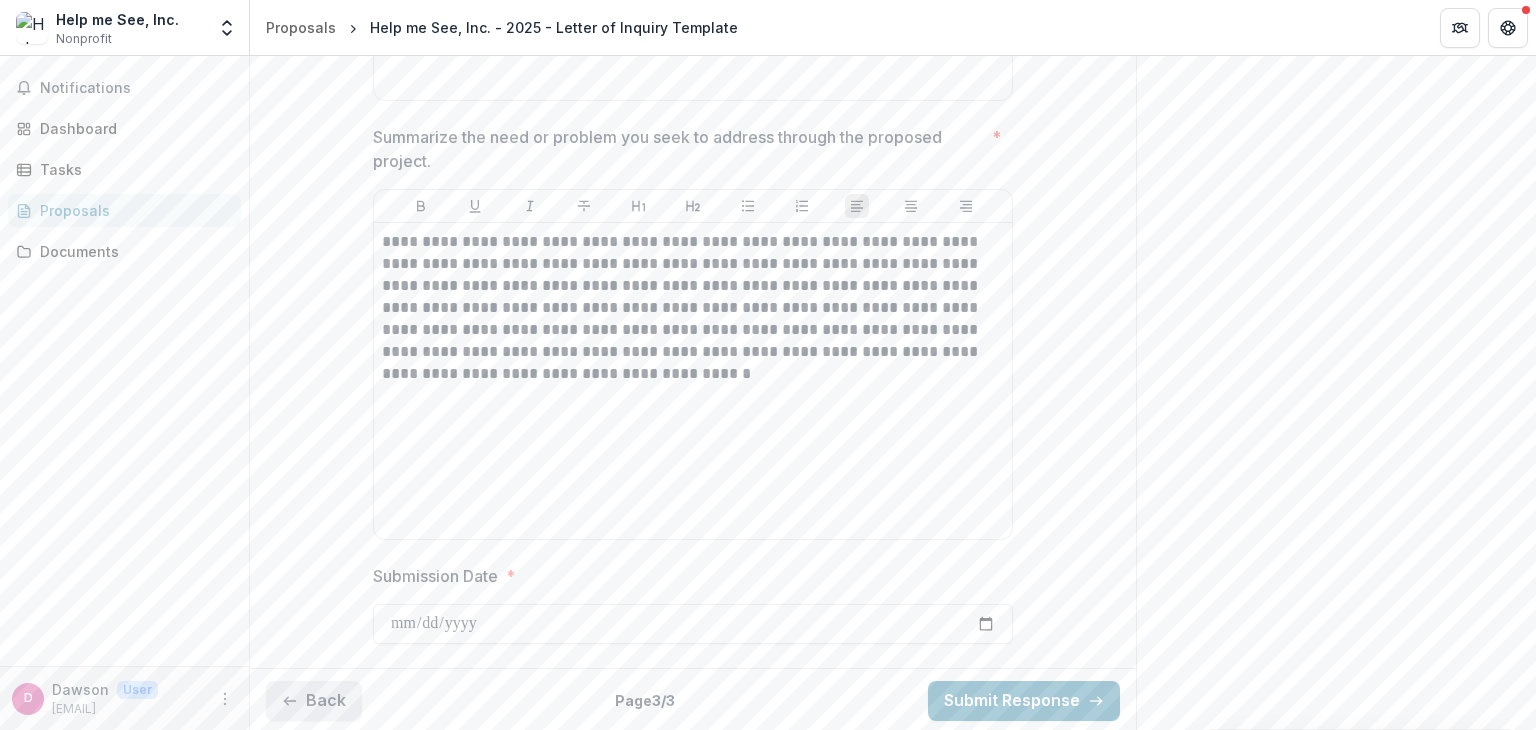 click on "Back" at bounding box center (314, 701) 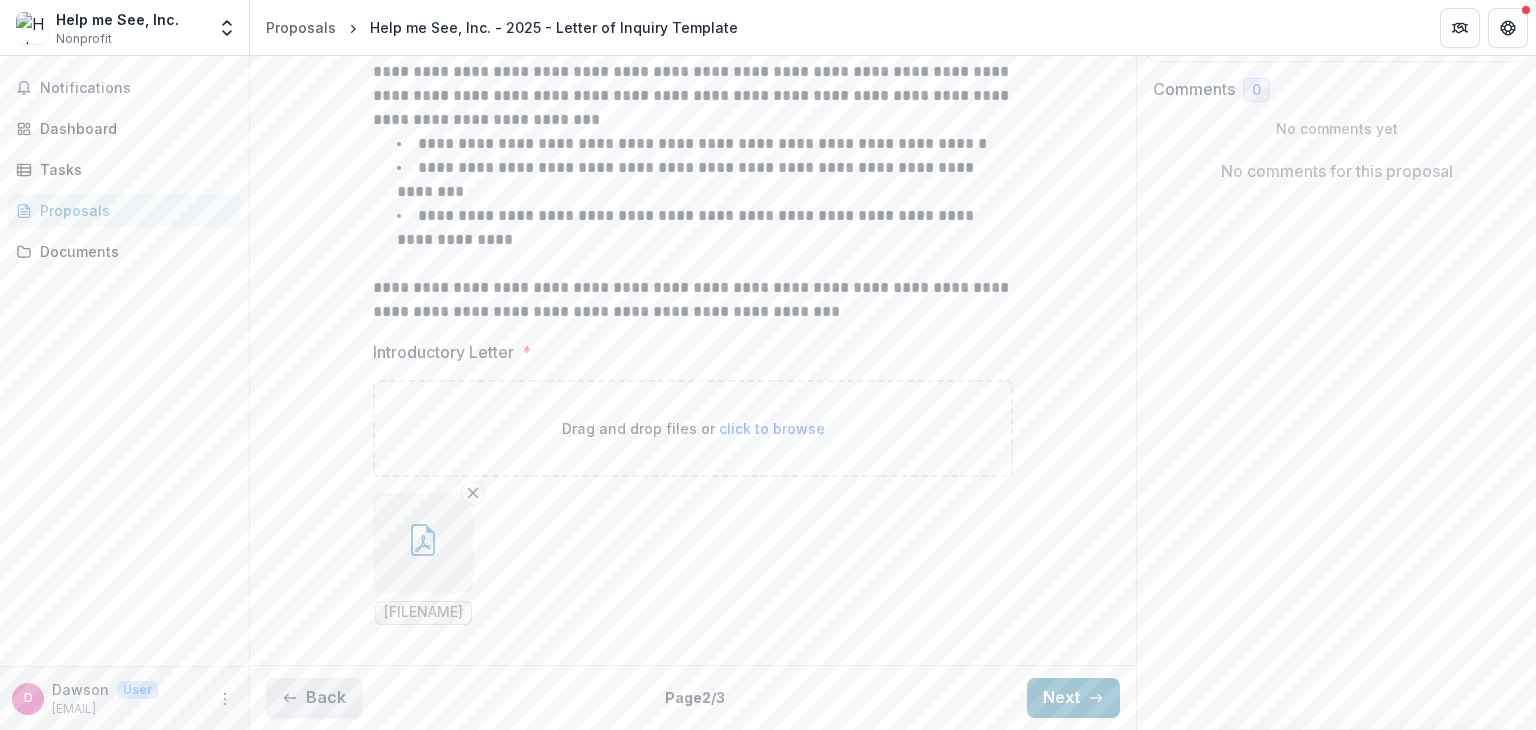 scroll, scrollTop: 304, scrollLeft: 0, axis: vertical 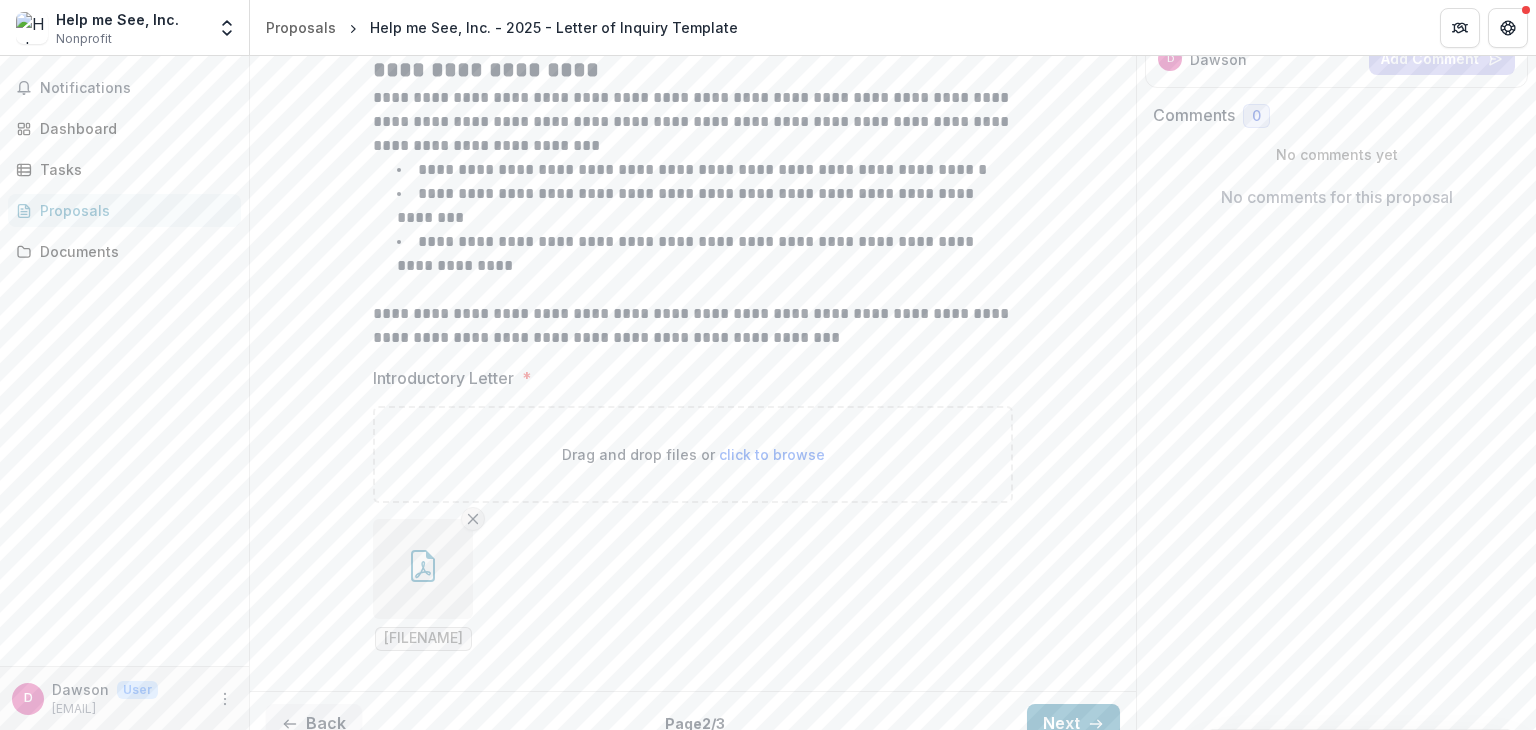 click 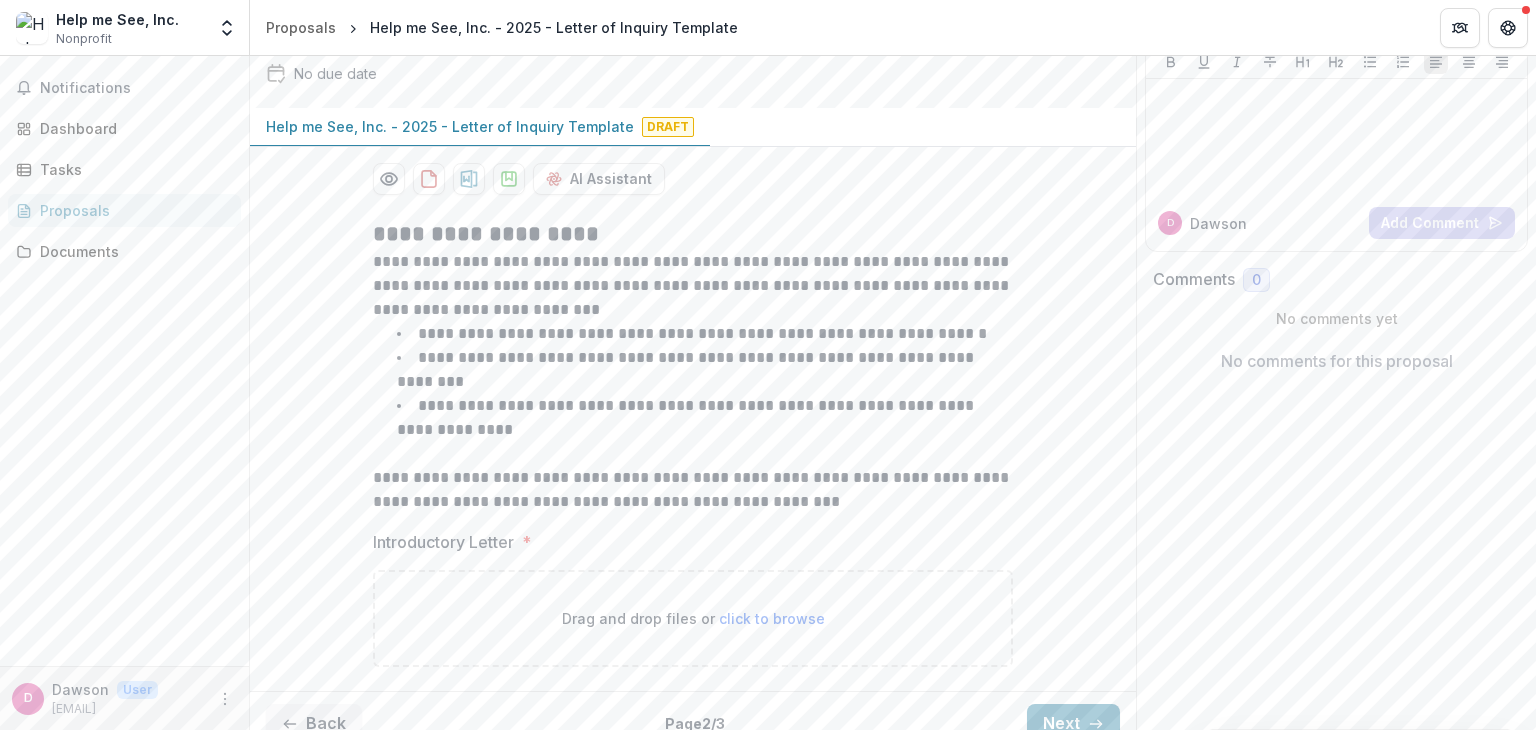 click on "Drag and drop files or   click to browse" at bounding box center (693, 618) 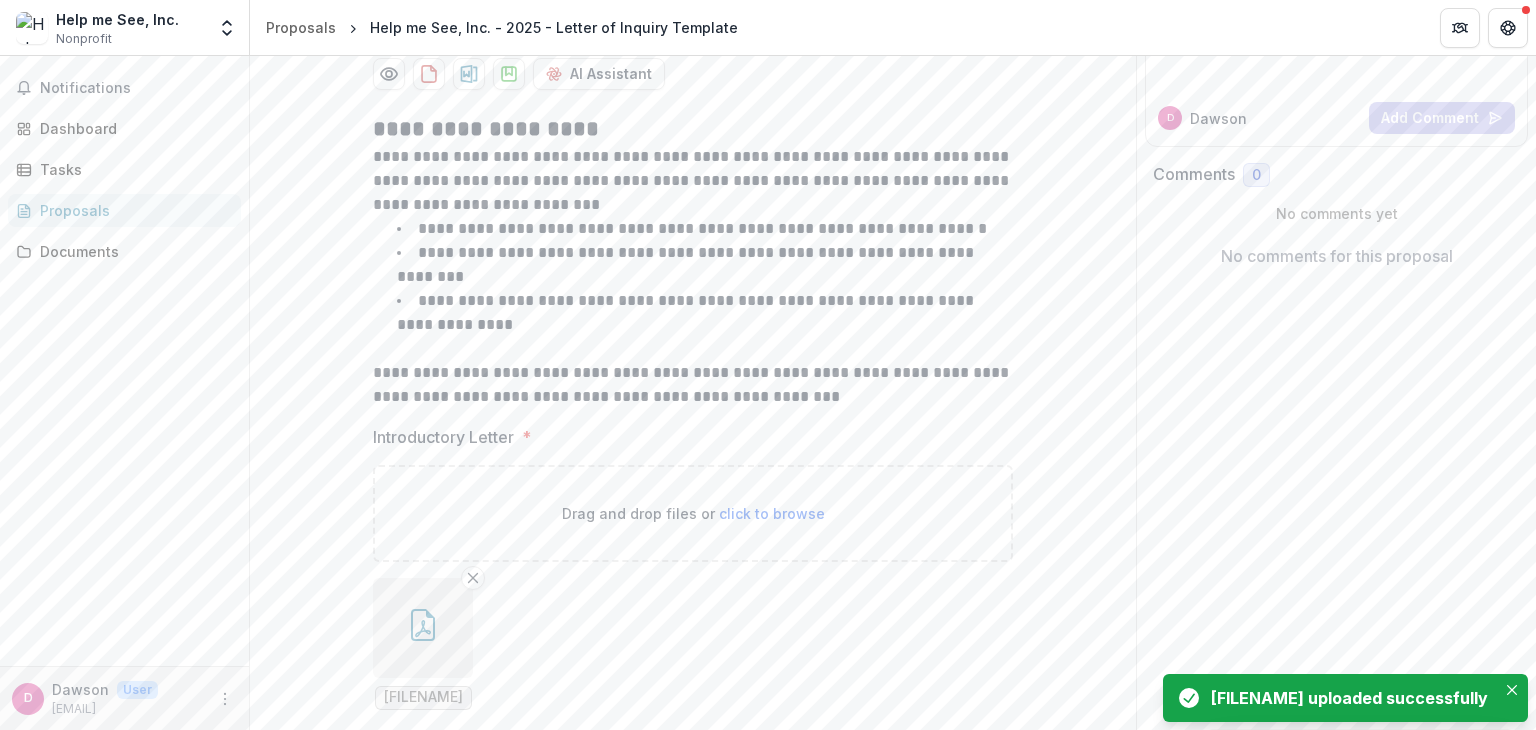 scroll, scrollTop: 304, scrollLeft: 0, axis: vertical 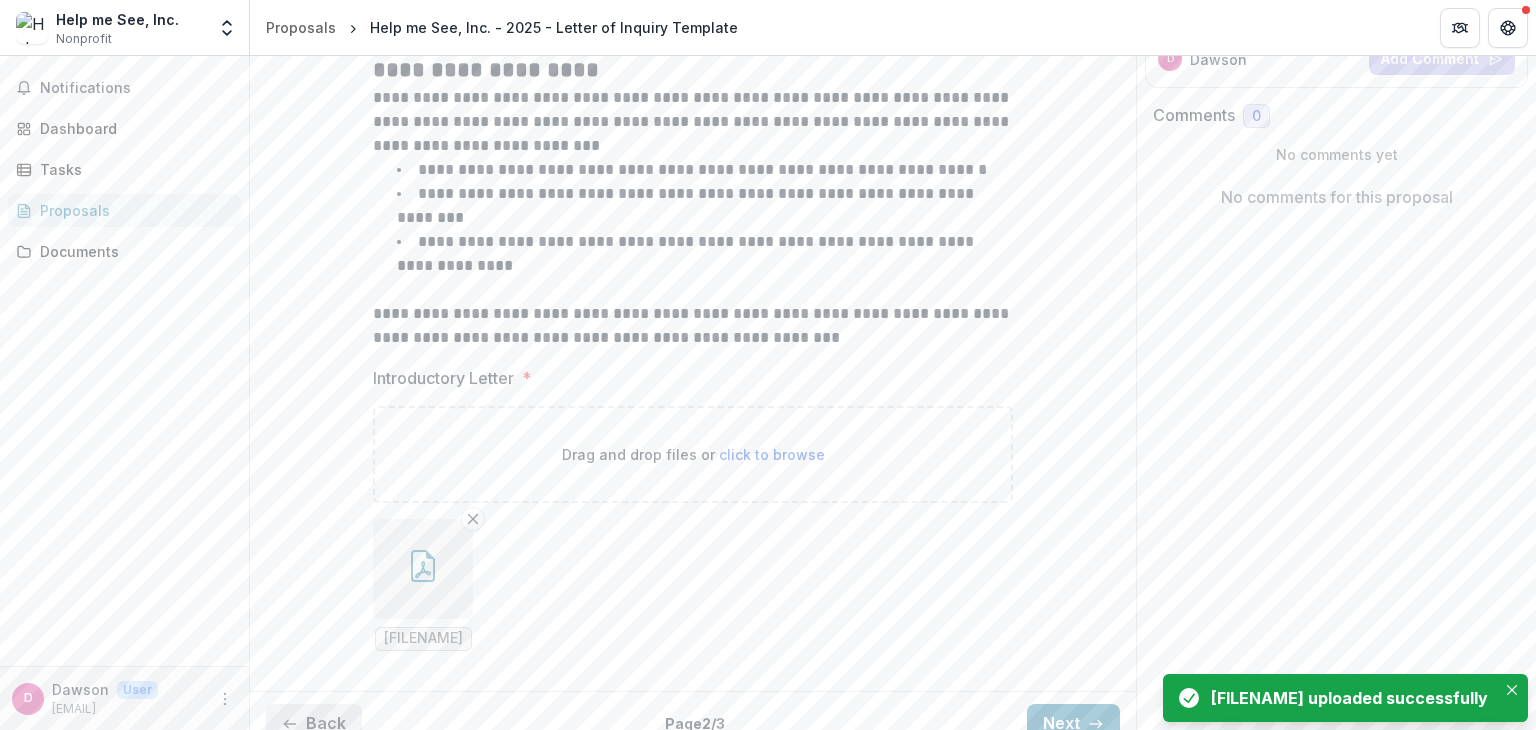 click on "Back" at bounding box center (314, 724) 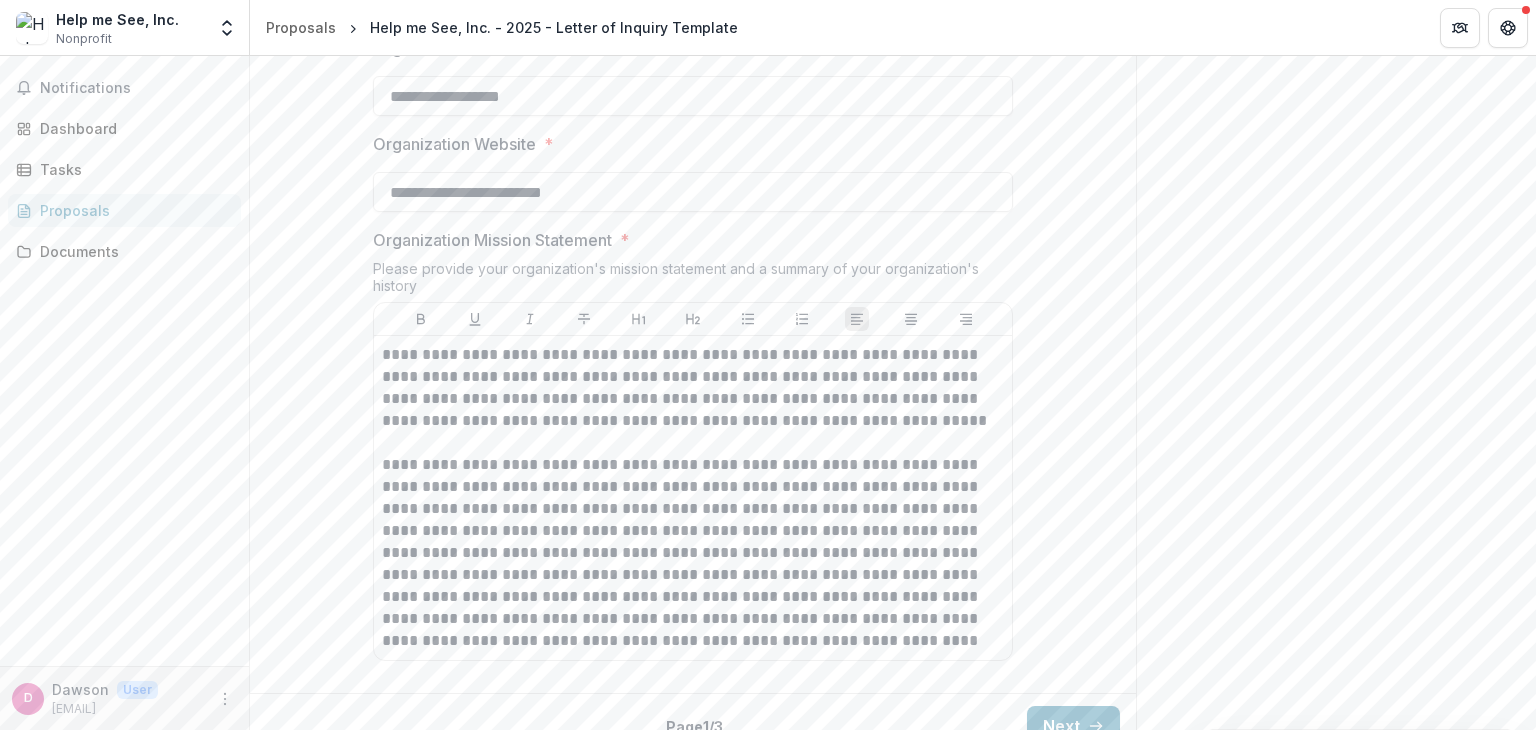 scroll, scrollTop: 1758, scrollLeft: 0, axis: vertical 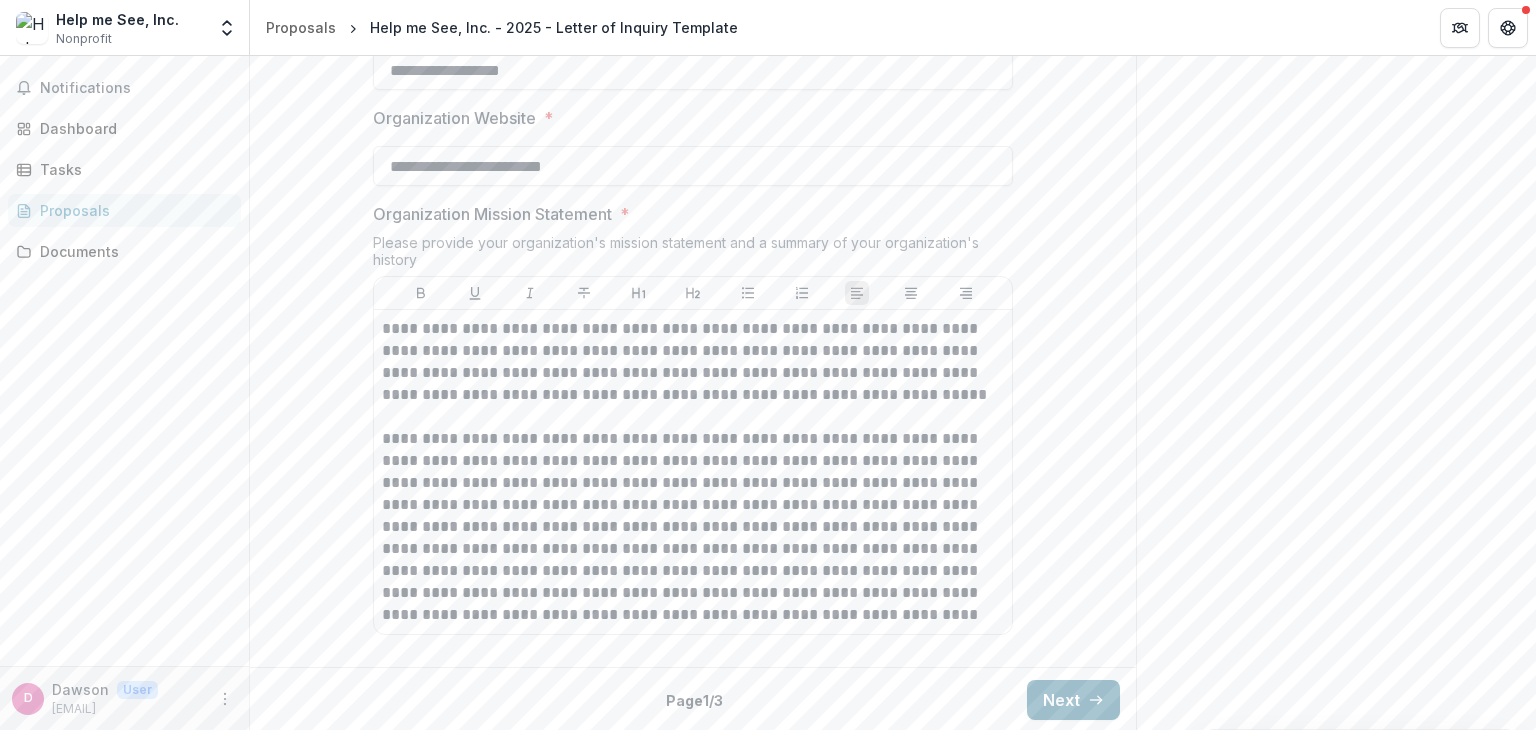 click on "Next" at bounding box center [1073, 700] 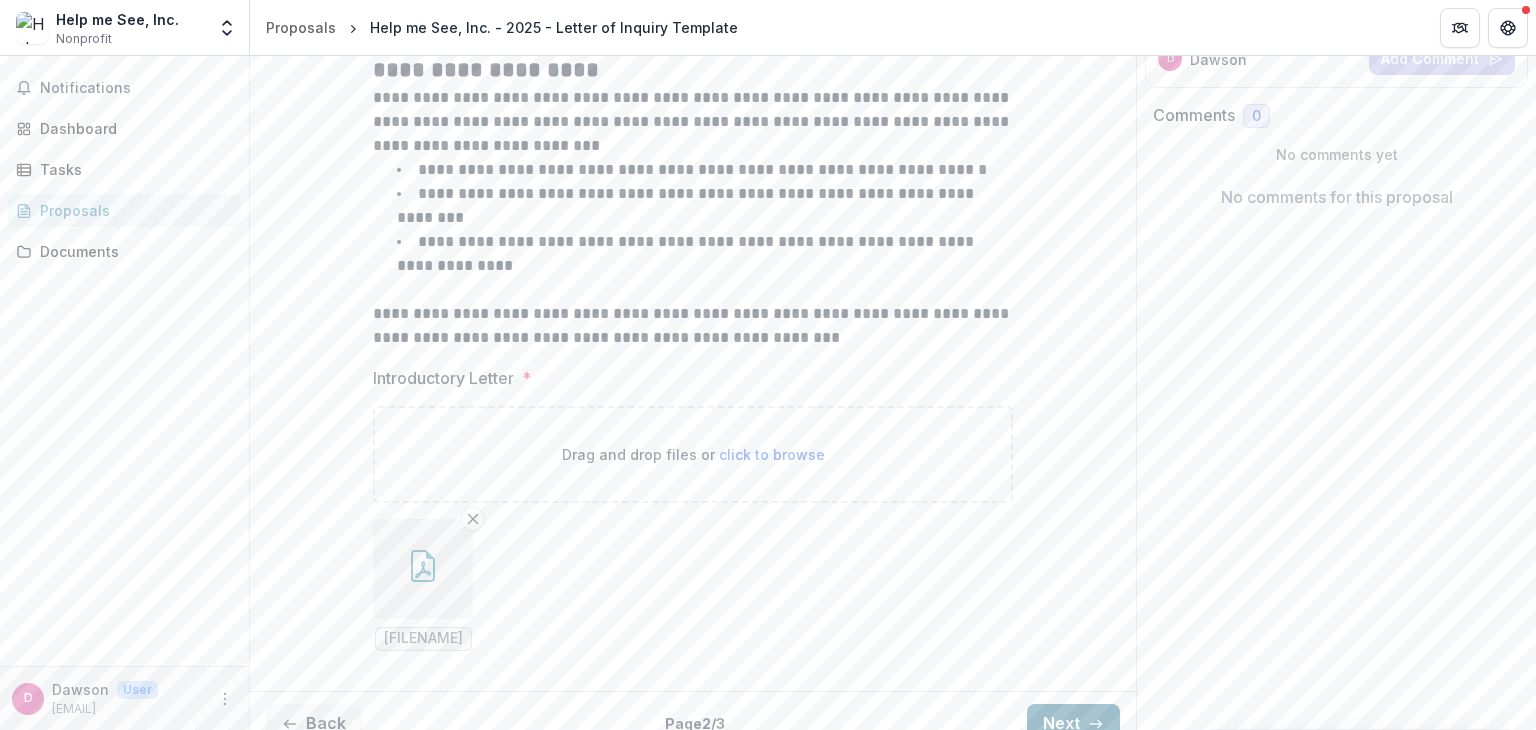 click on "Next" at bounding box center (1073, 724) 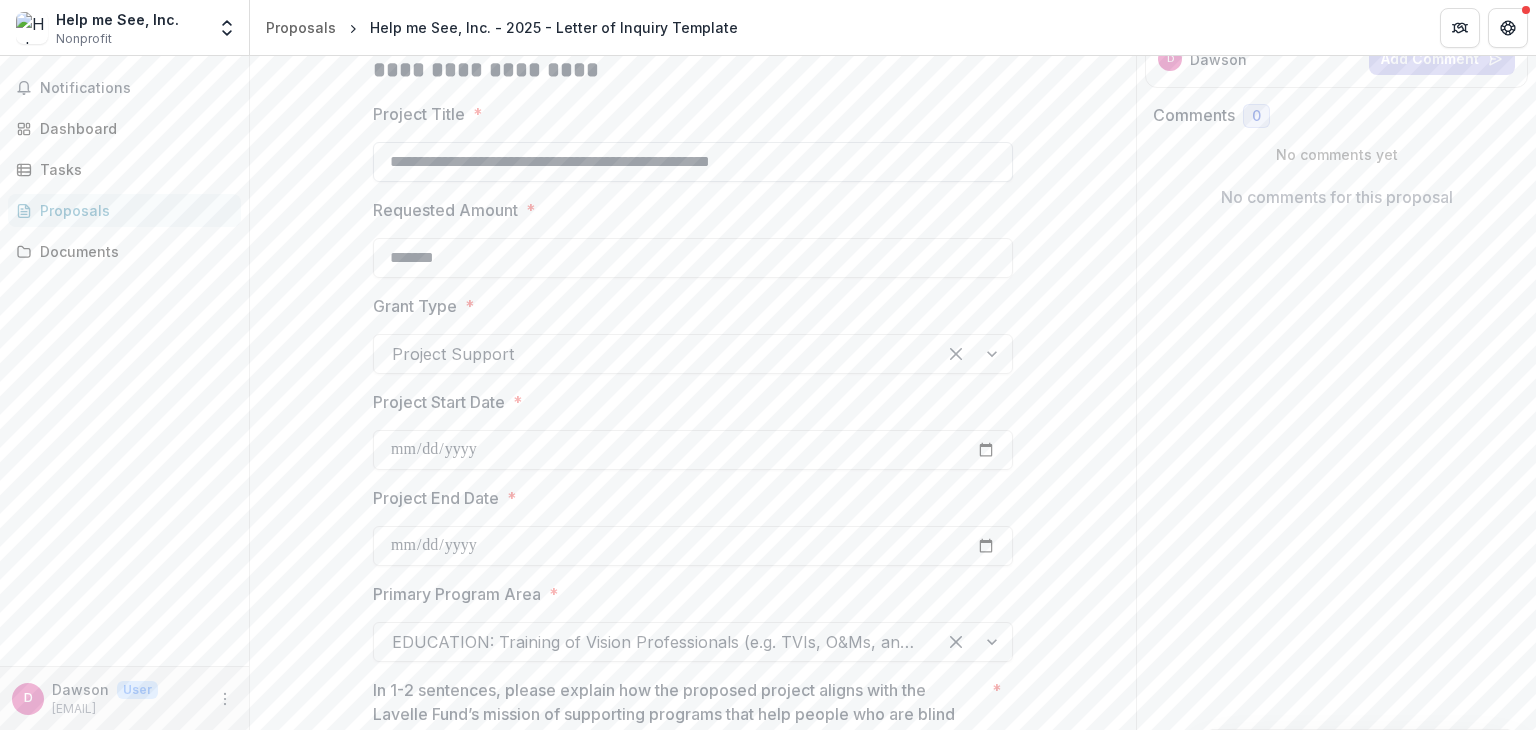click on "**********" at bounding box center (693, 162) 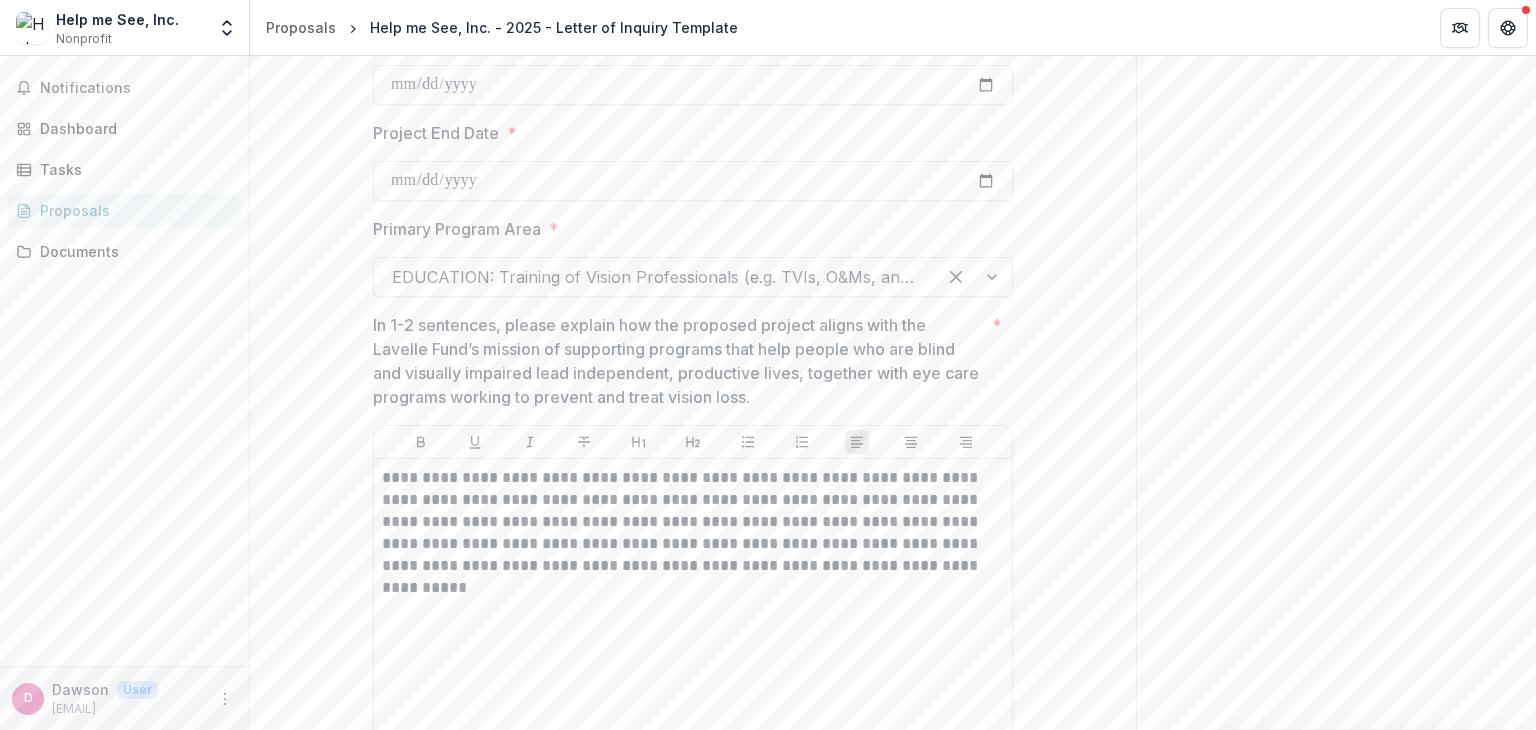 scroll, scrollTop: 704, scrollLeft: 0, axis: vertical 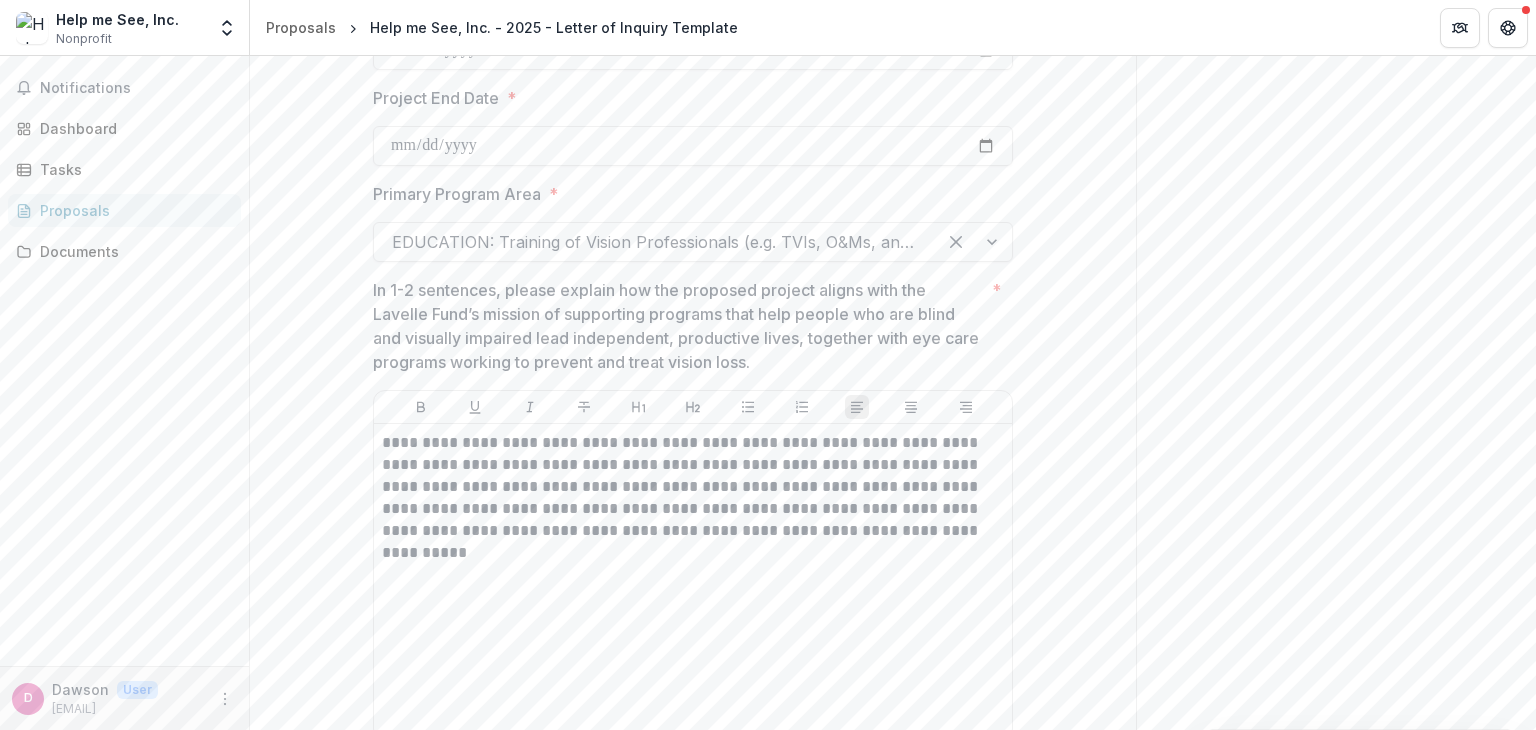type on "**********" 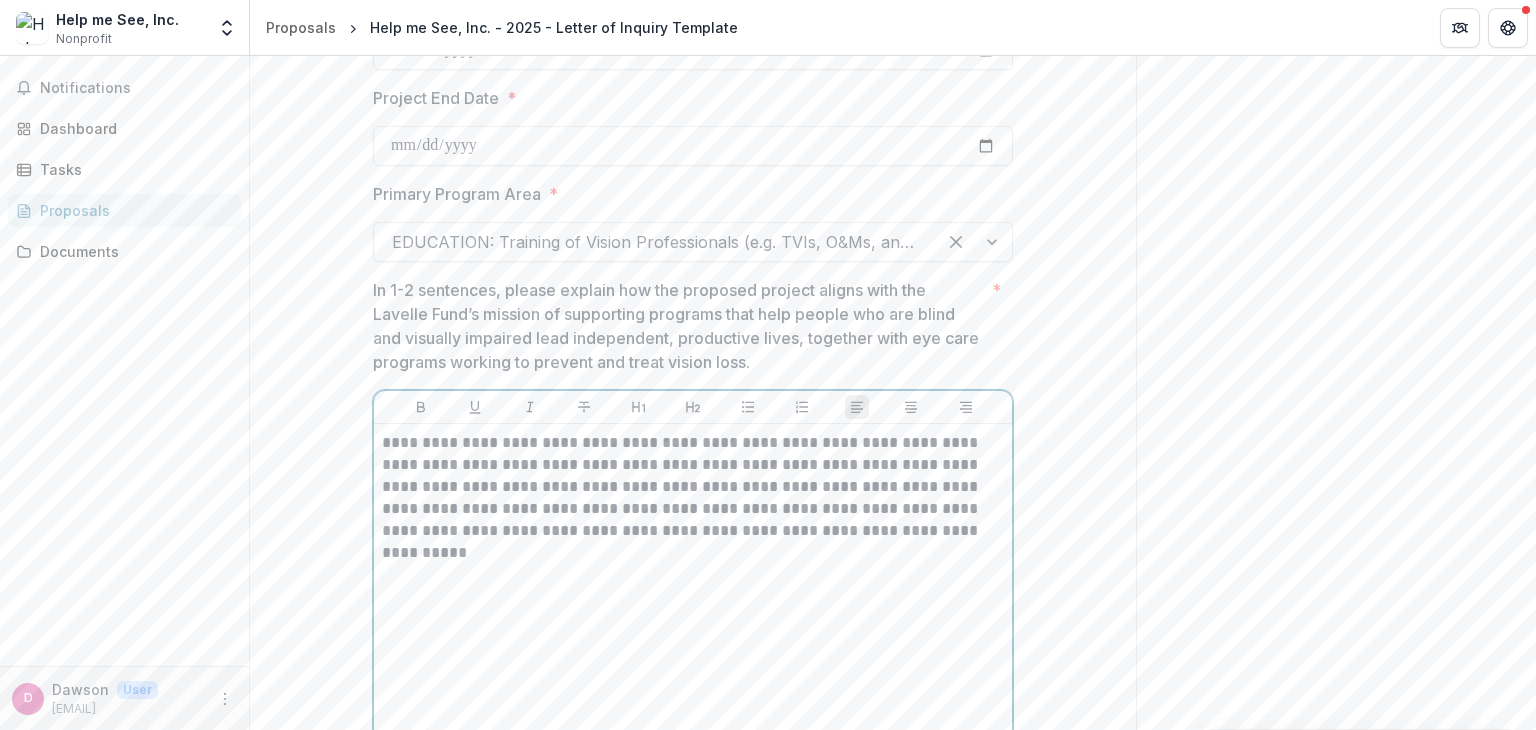 click on "**********" at bounding box center (693, 487) 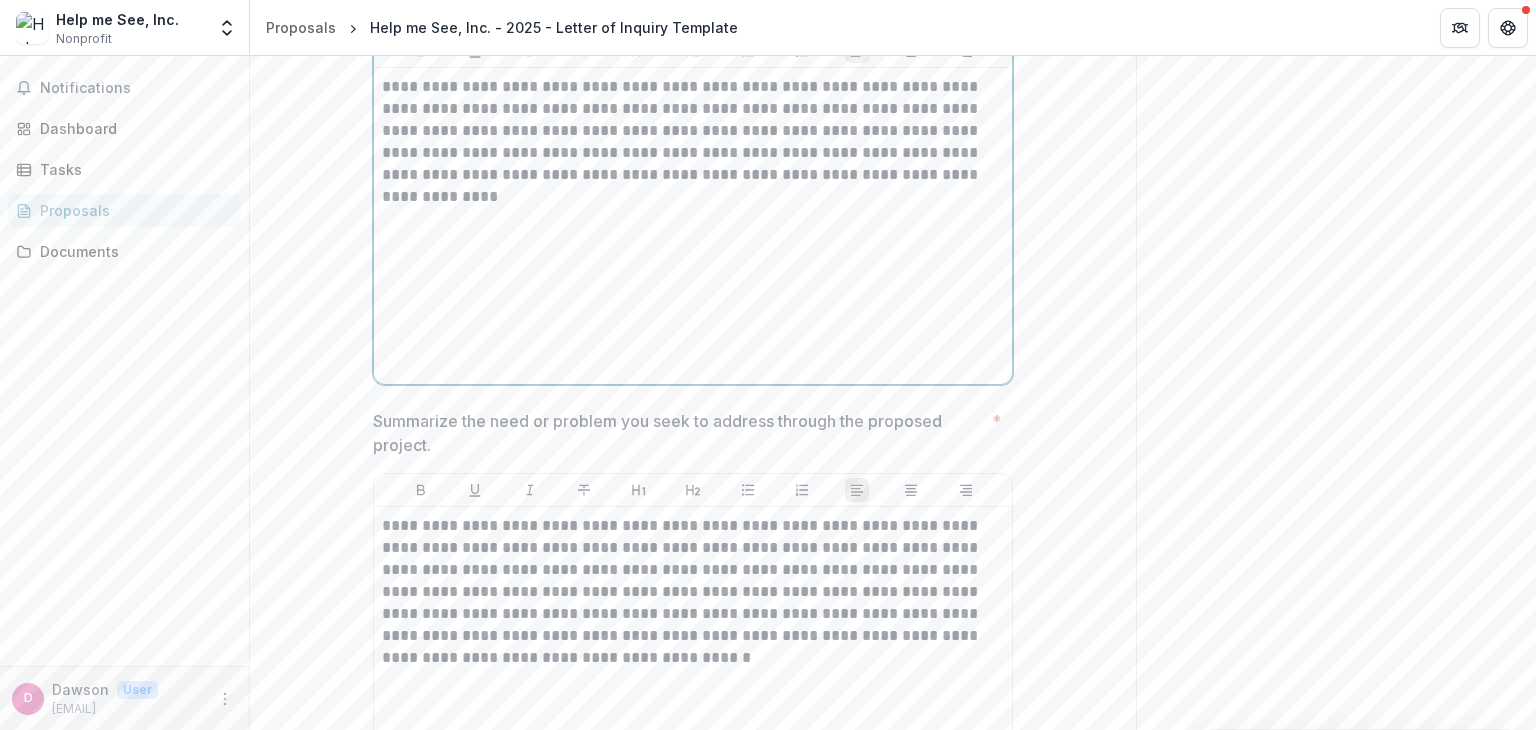 scroll, scrollTop: 1104, scrollLeft: 0, axis: vertical 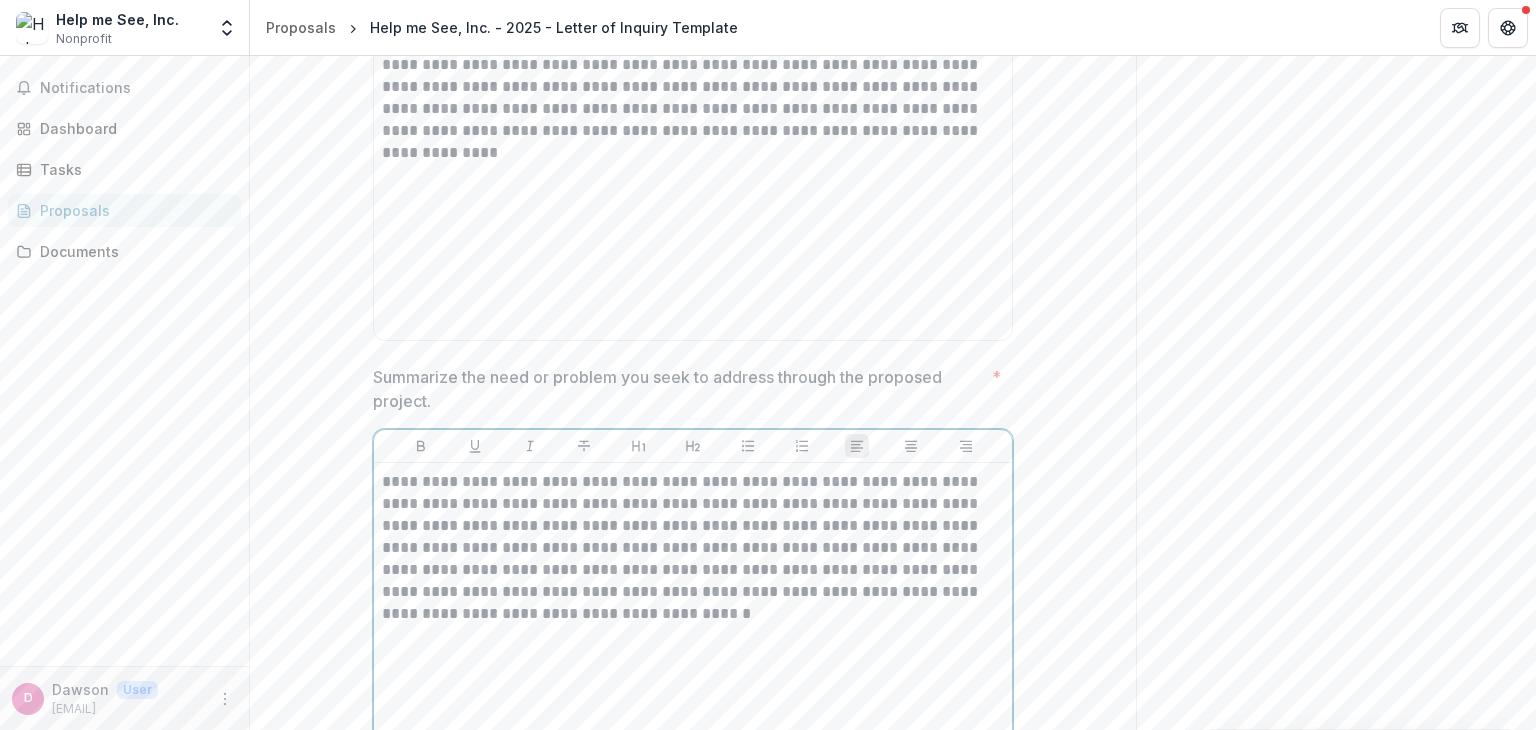 click on "**********" at bounding box center (693, 548) 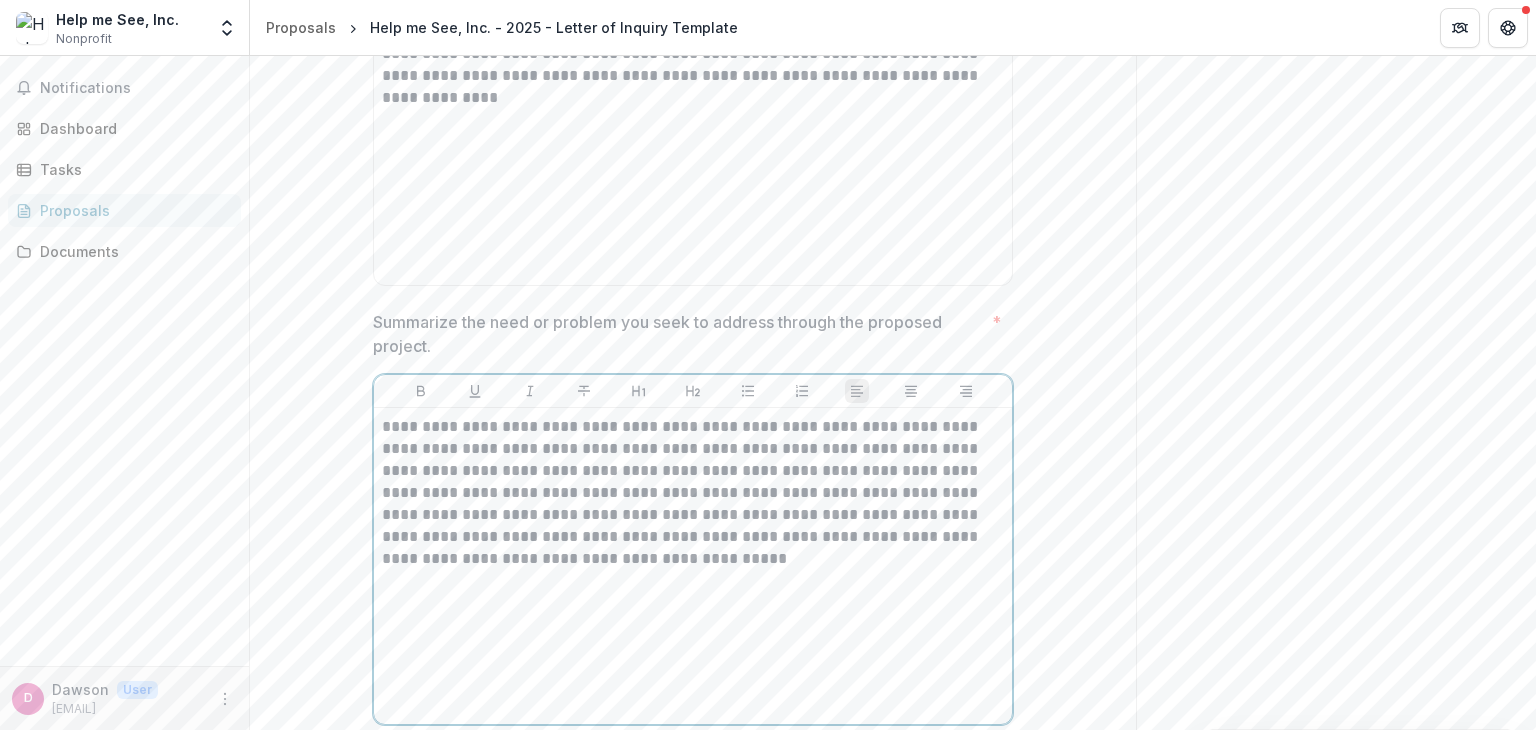 scroll, scrollTop: 1204, scrollLeft: 0, axis: vertical 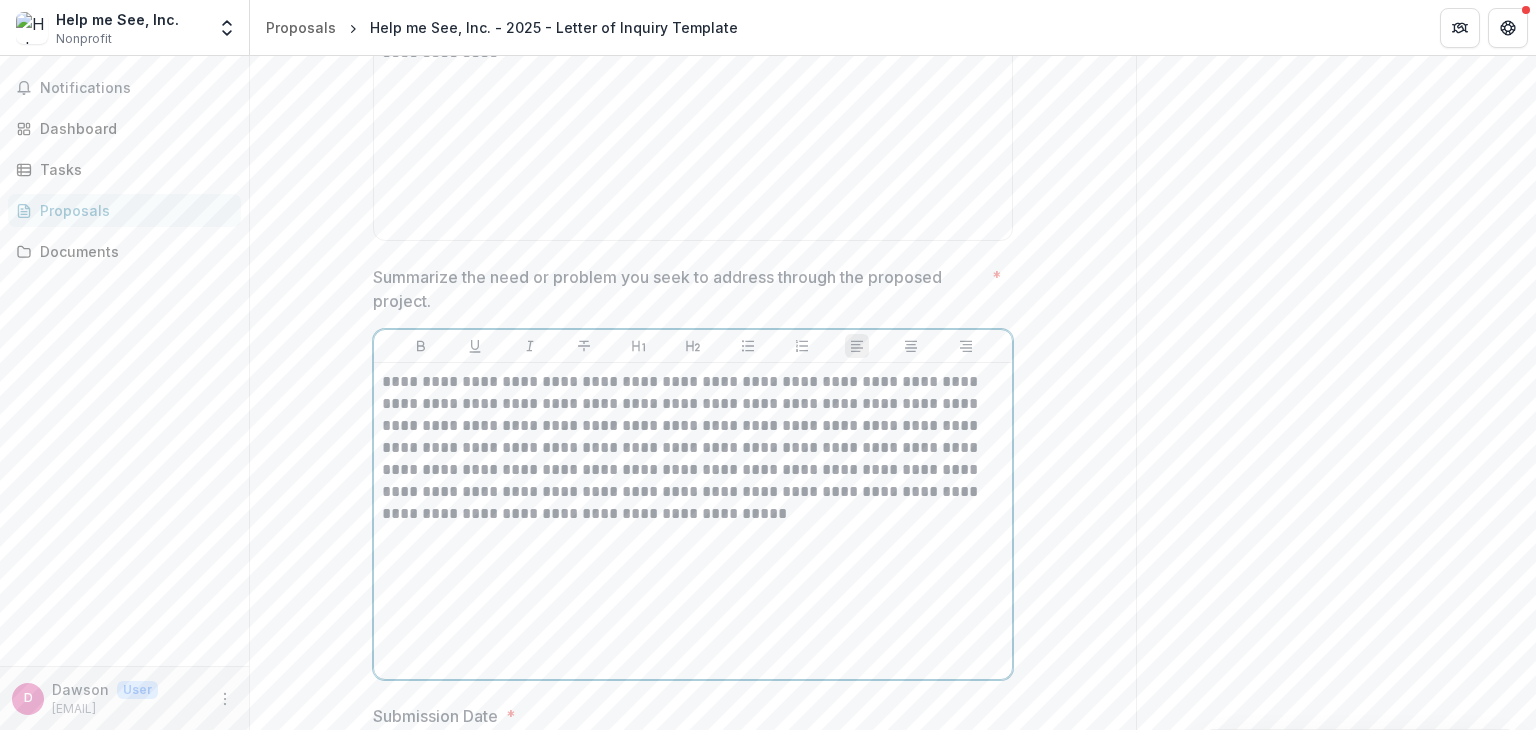 click on "**********" at bounding box center (693, 448) 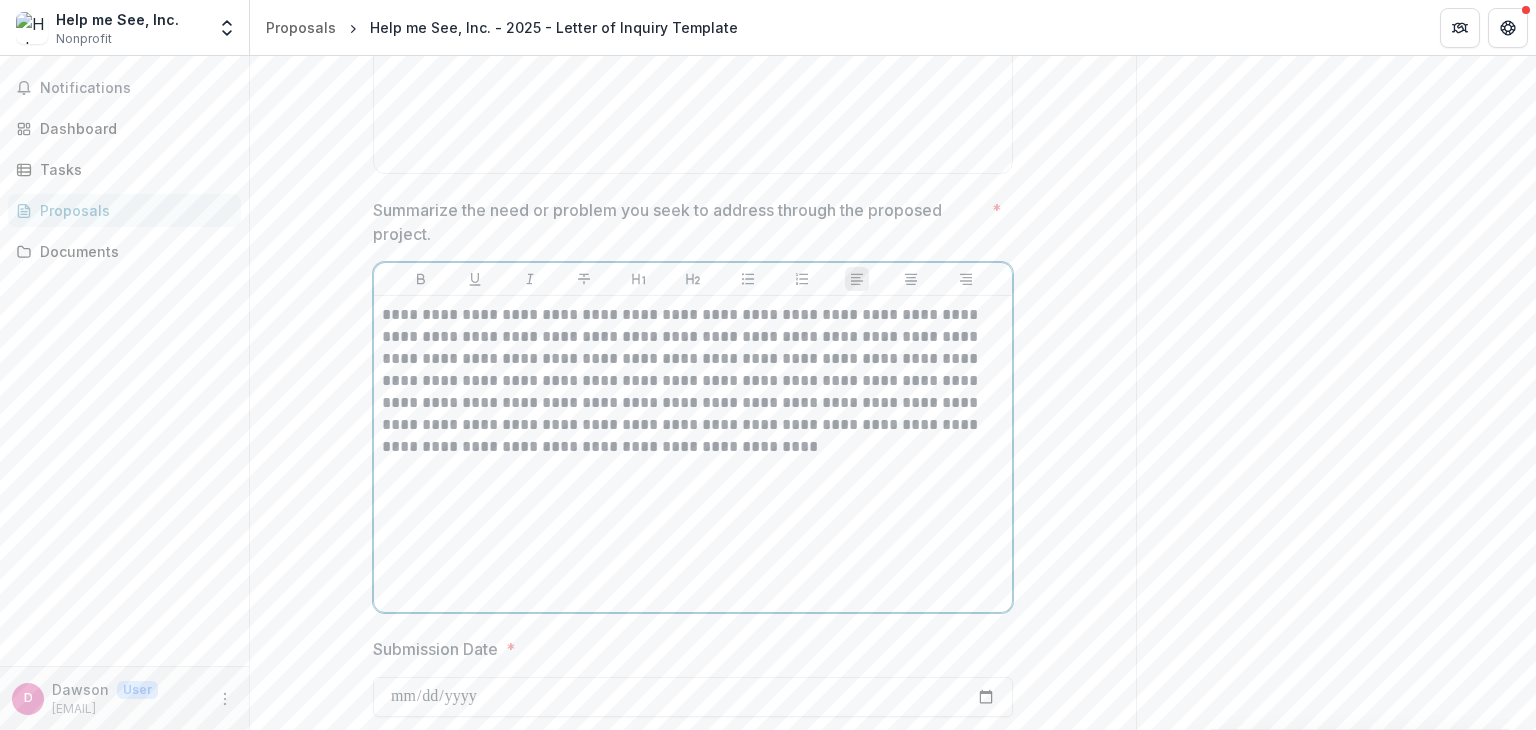 scroll, scrollTop: 1344, scrollLeft: 0, axis: vertical 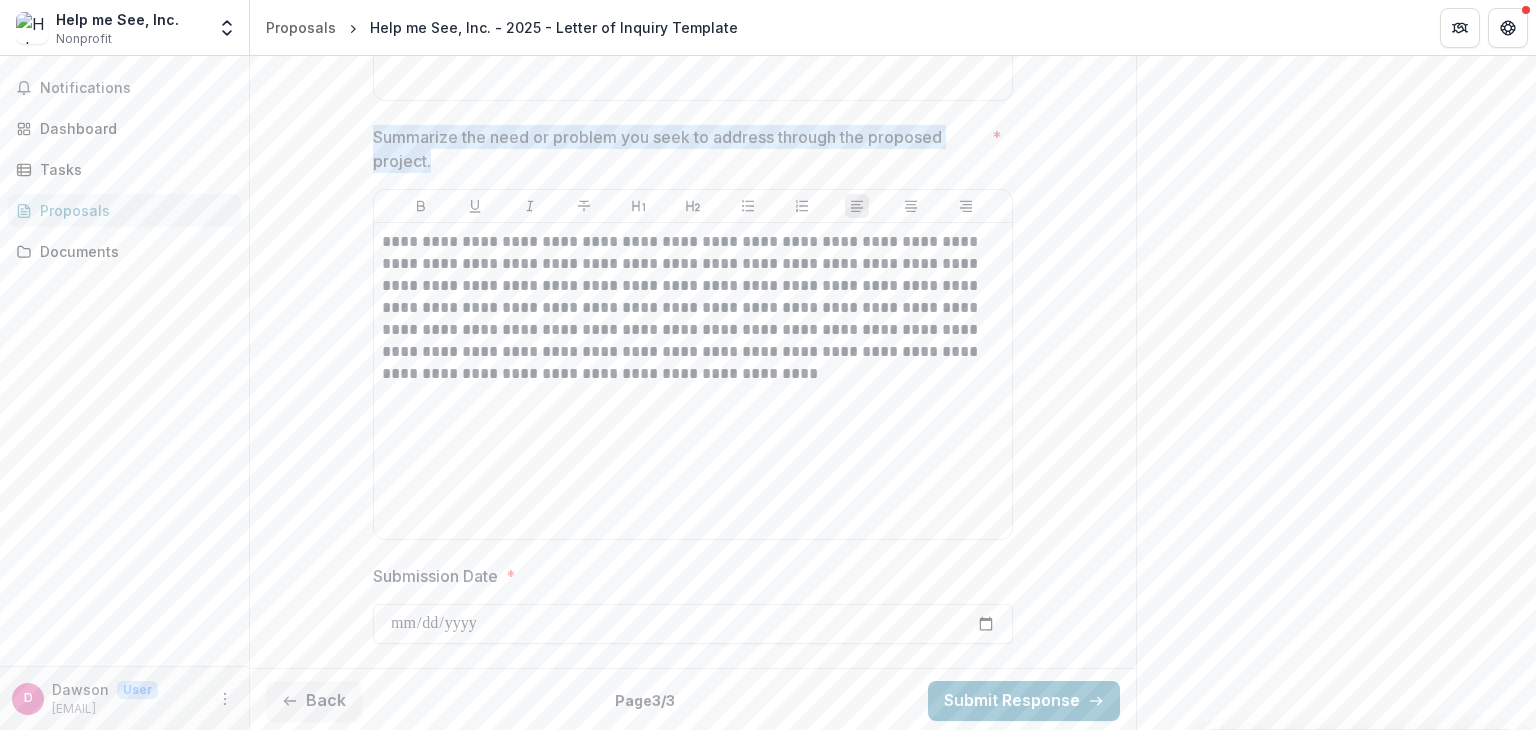 drag, startPoint x: 452, startPoint y: 166, endPoint x: 373, endPoint y: 137, distance: 84.15462 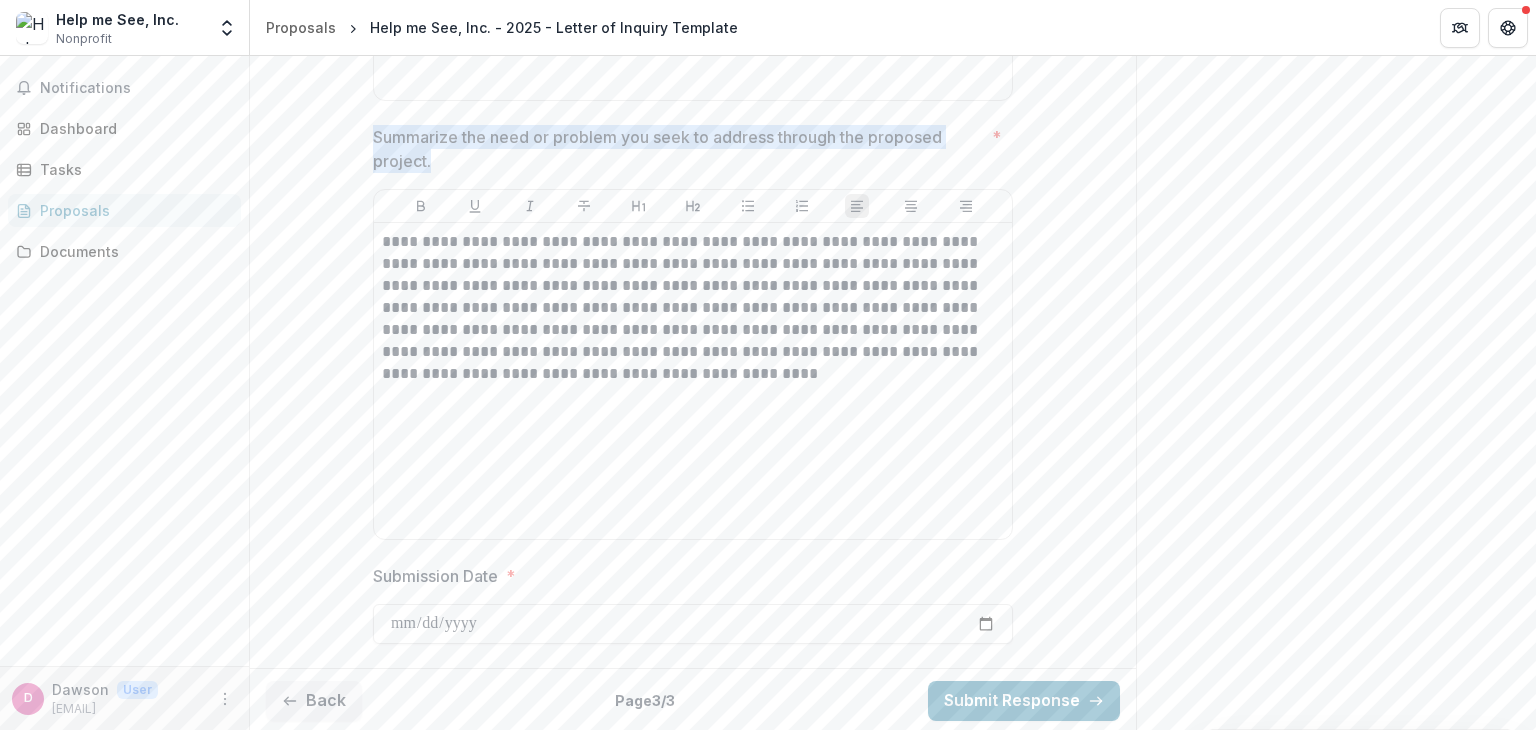 click on "Summarize the need or problem you seek to address through the proposed project." at bounding box center [678, 149] 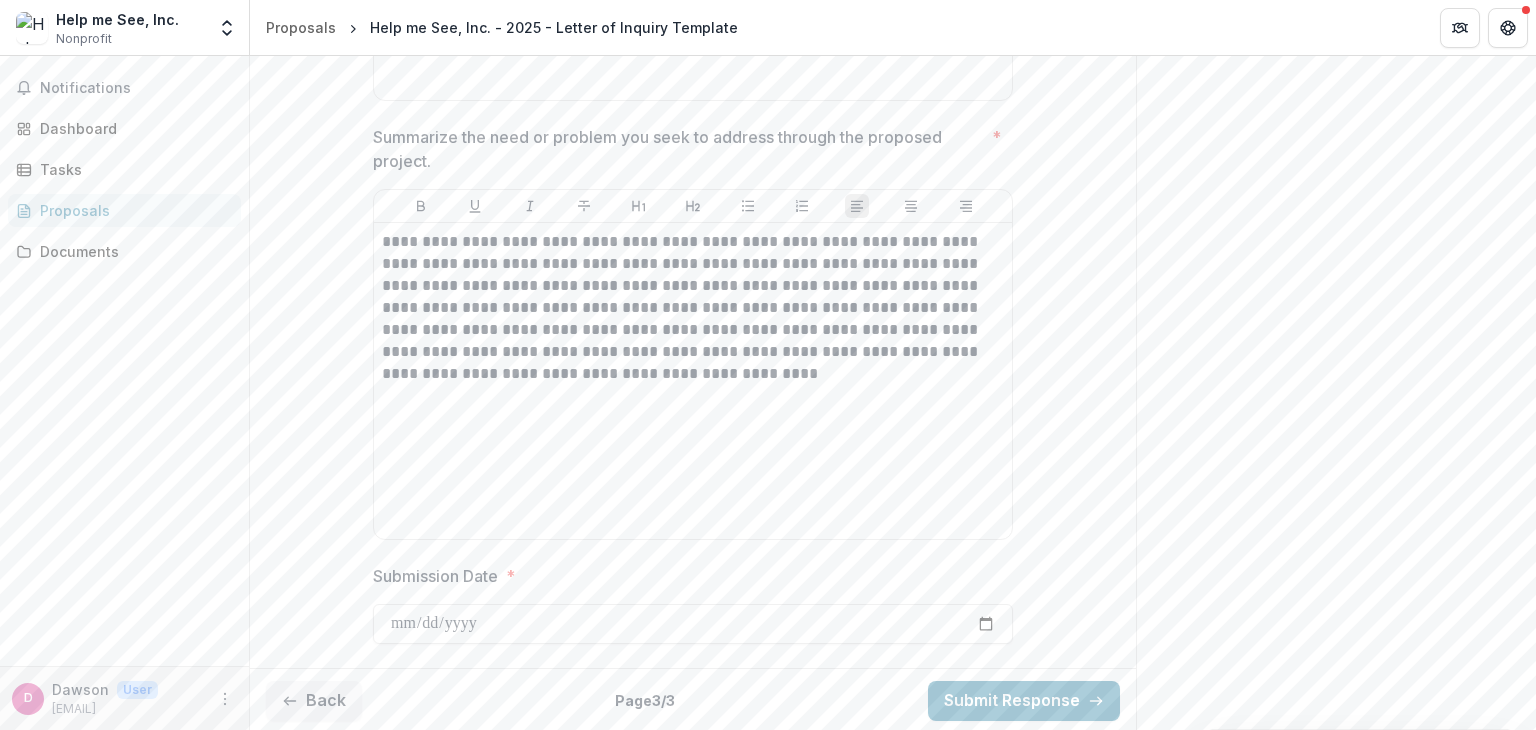 click on "Summarize the need or problem you seek to address through the proposed project." at bounding box center [678, 149] 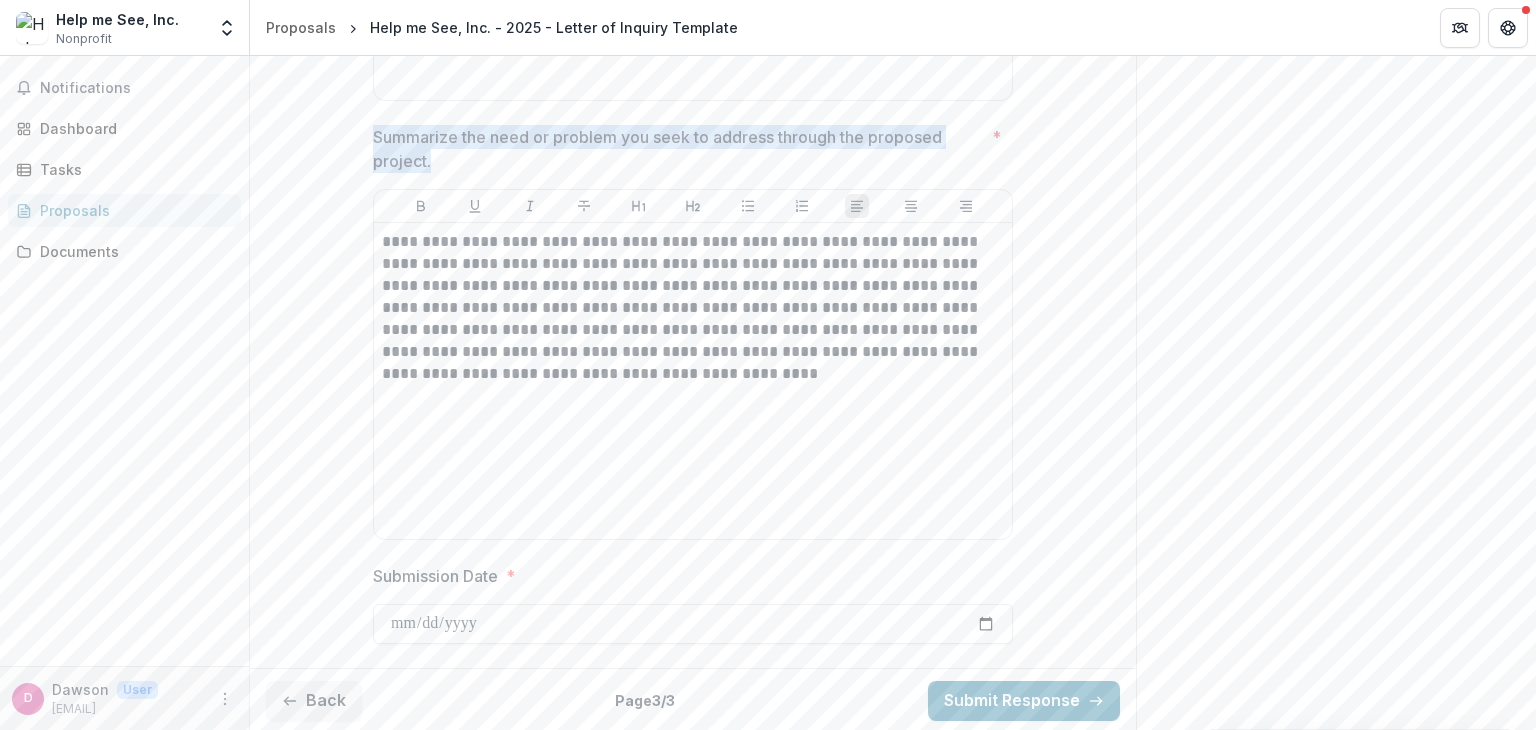 drag, startPoint x: 442, startPoint y: 153, endPoint x: 368, endPoint y: 128, distance: 78.1089 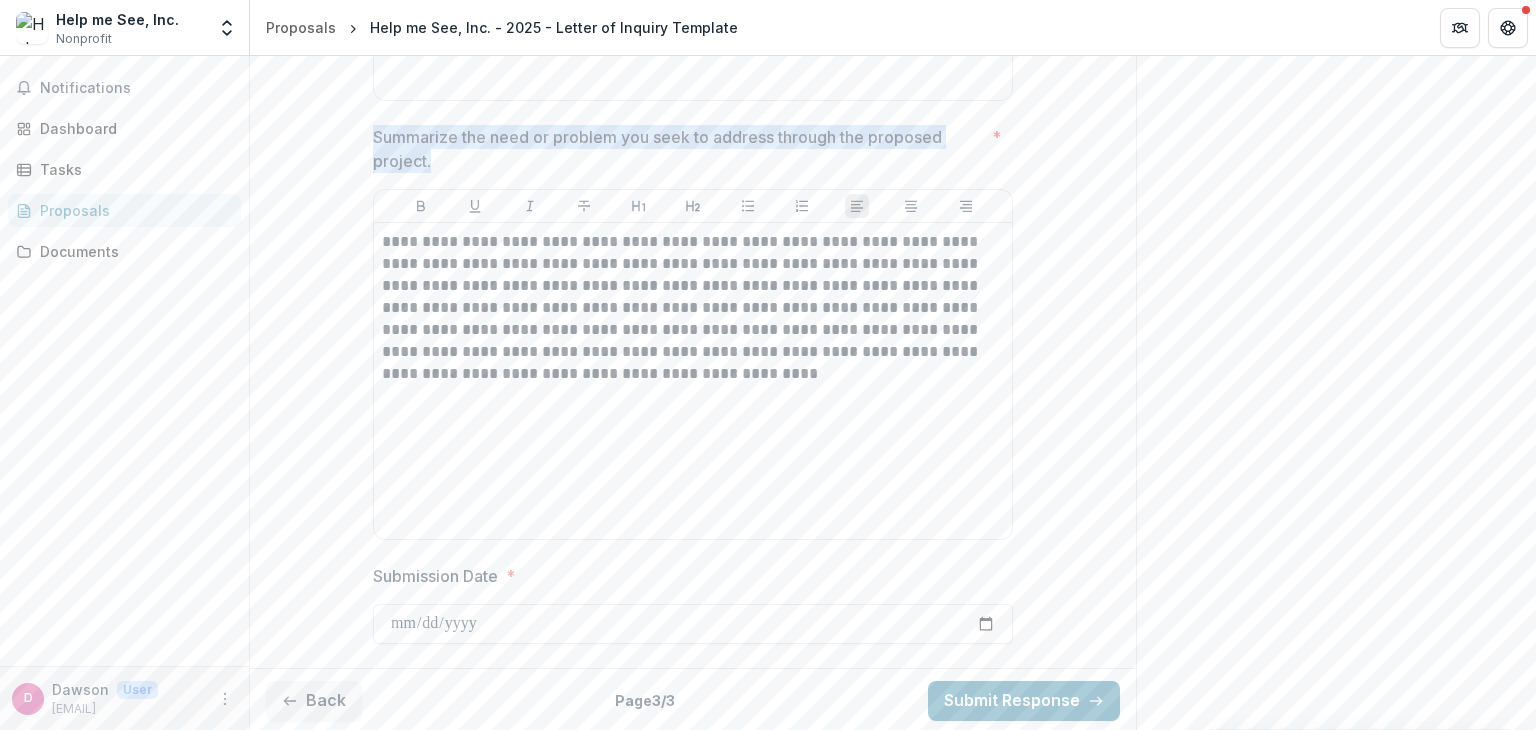 copy on "Summarize the need or problem you seek to address through the proposed project." 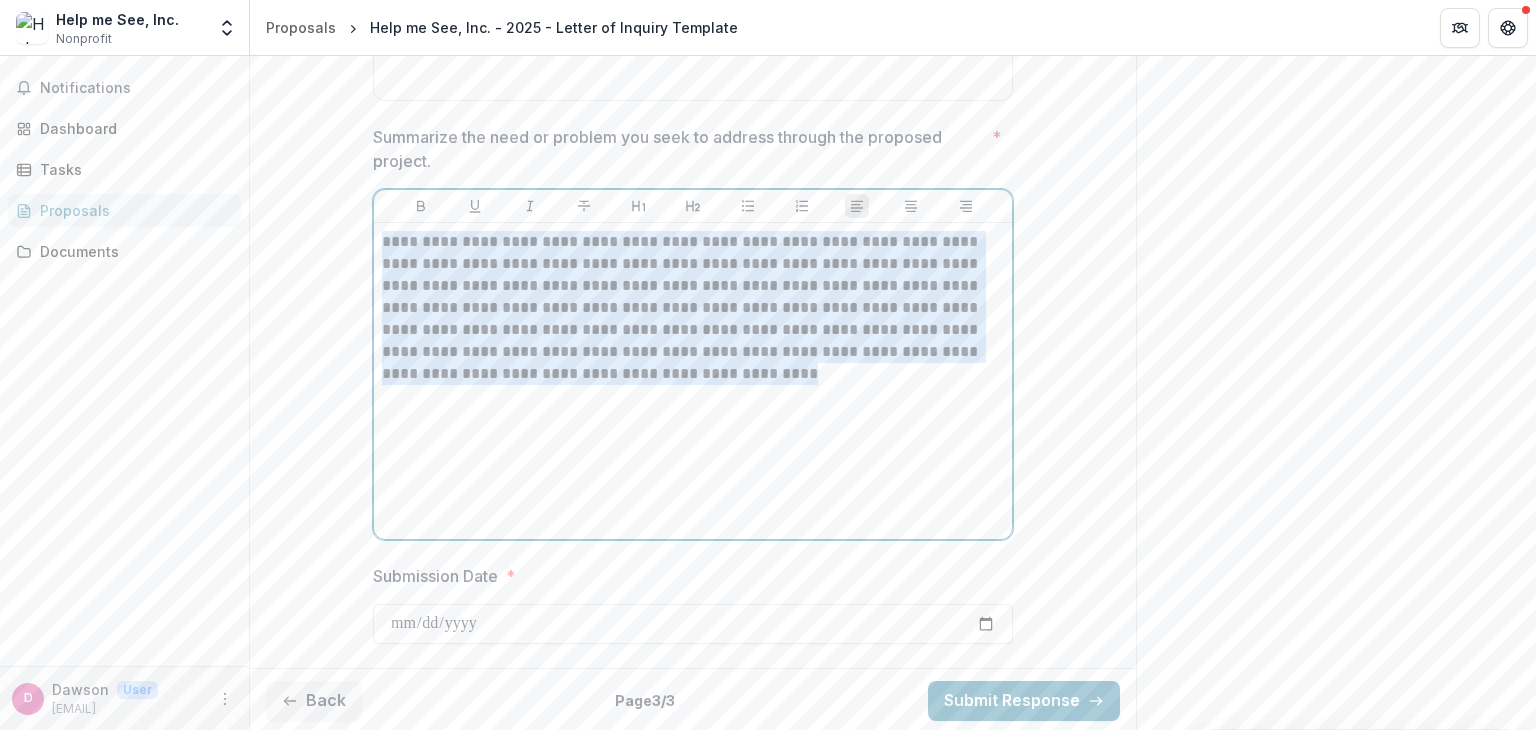 drag, startPoint x: 639, startPoint y: 375, endPoint x: 370, endPoint y: 230, distance: 305.59122 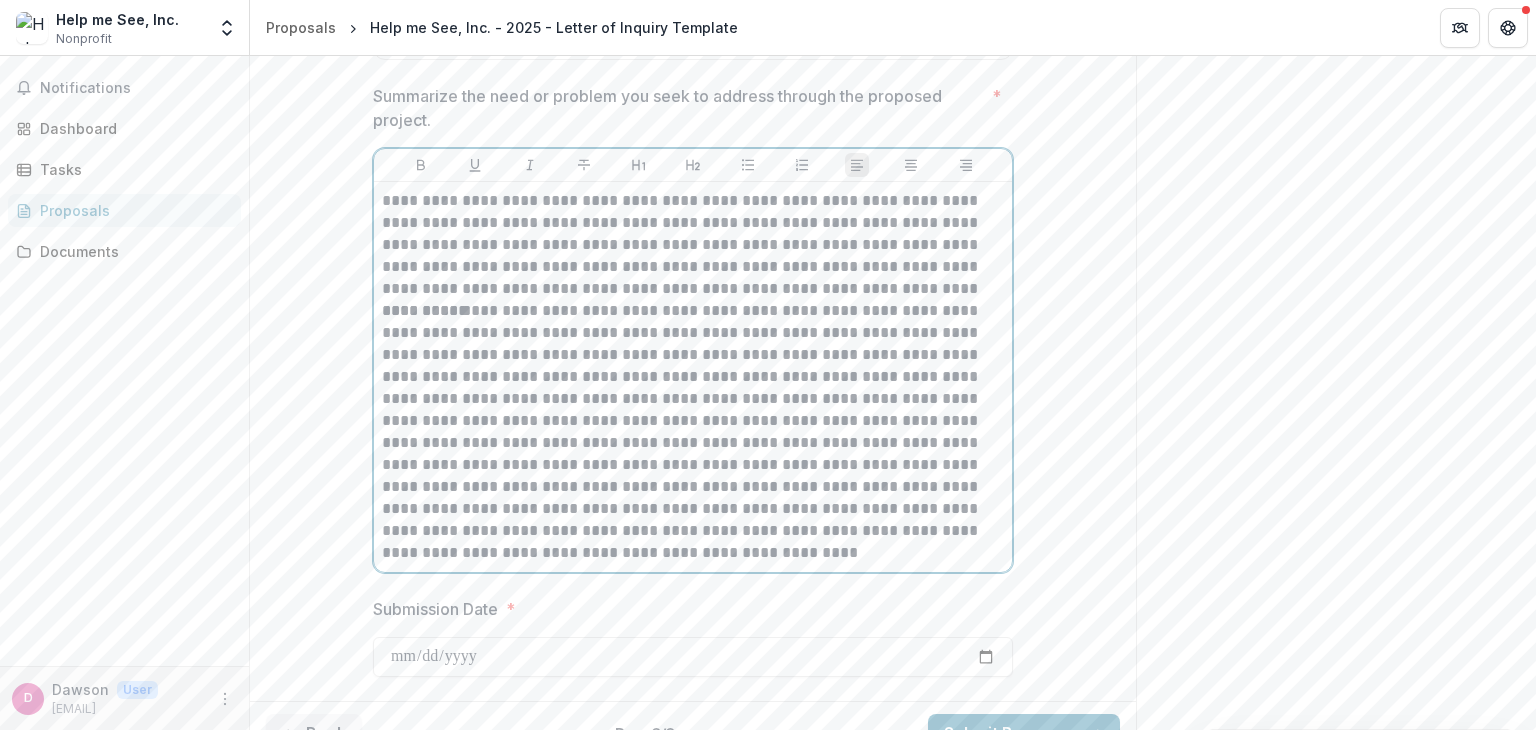 scroll, scrollTop: 1418, scrollLeft: 0, axis: vertical 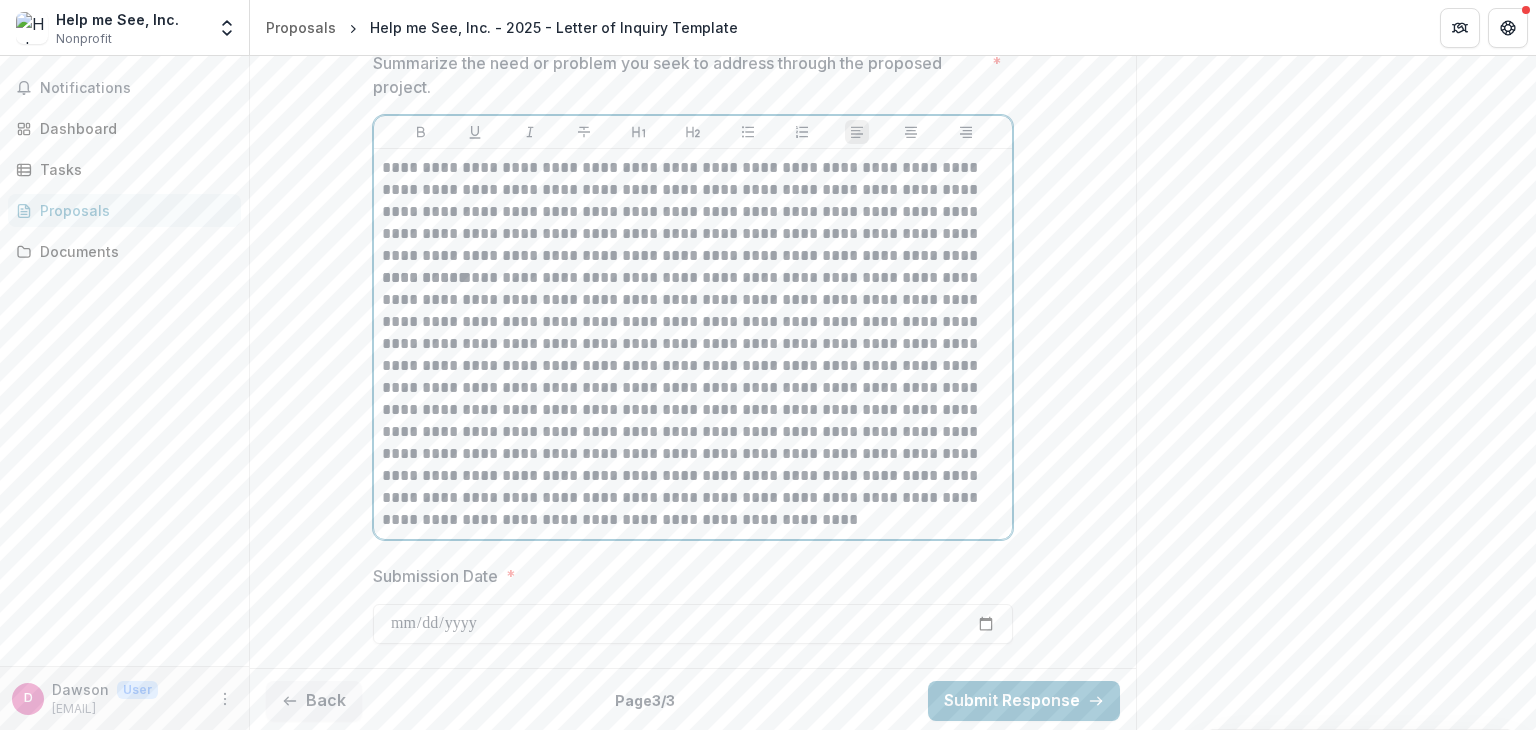 click on "**********" at bounding box center [693, 465] 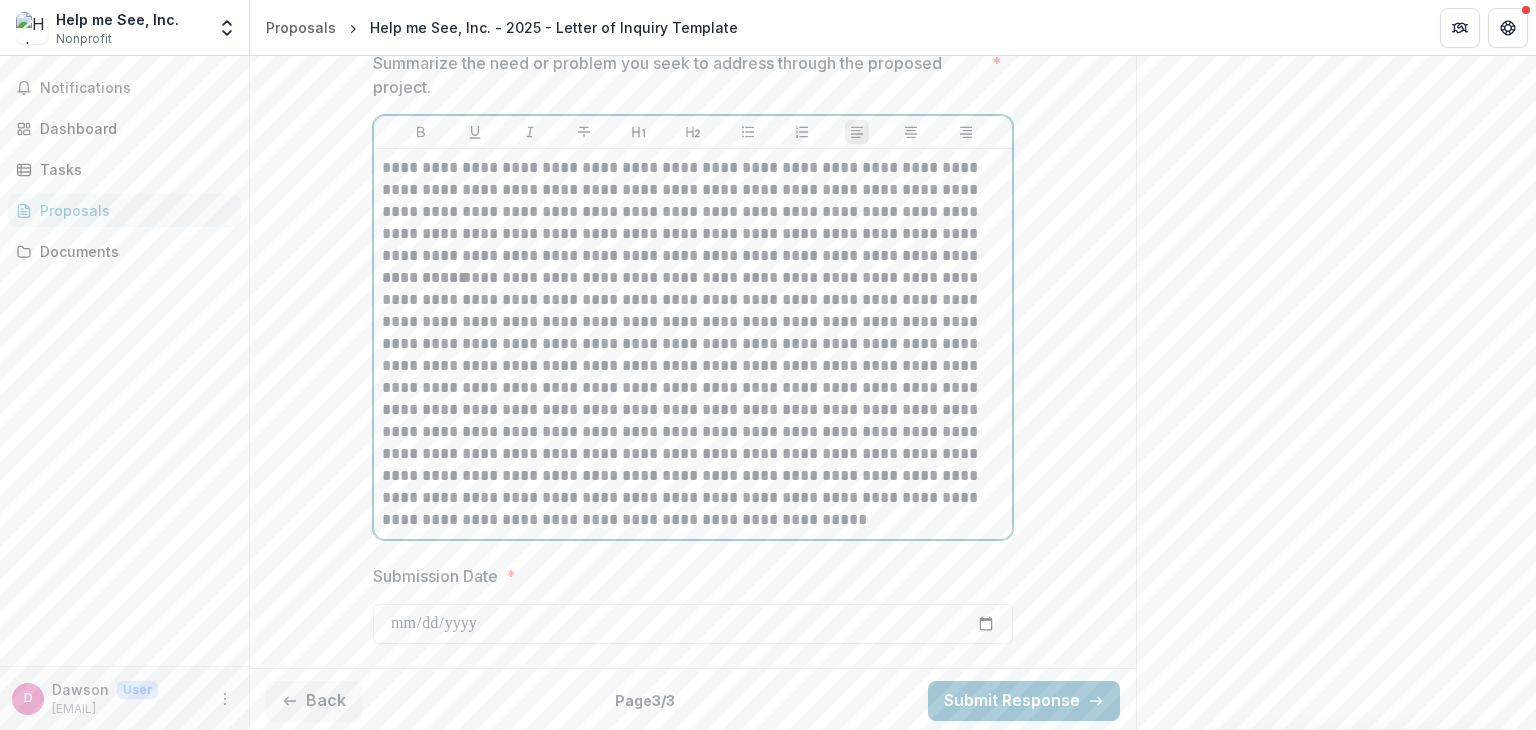 click on "**********" at bounding box center [693, 333] 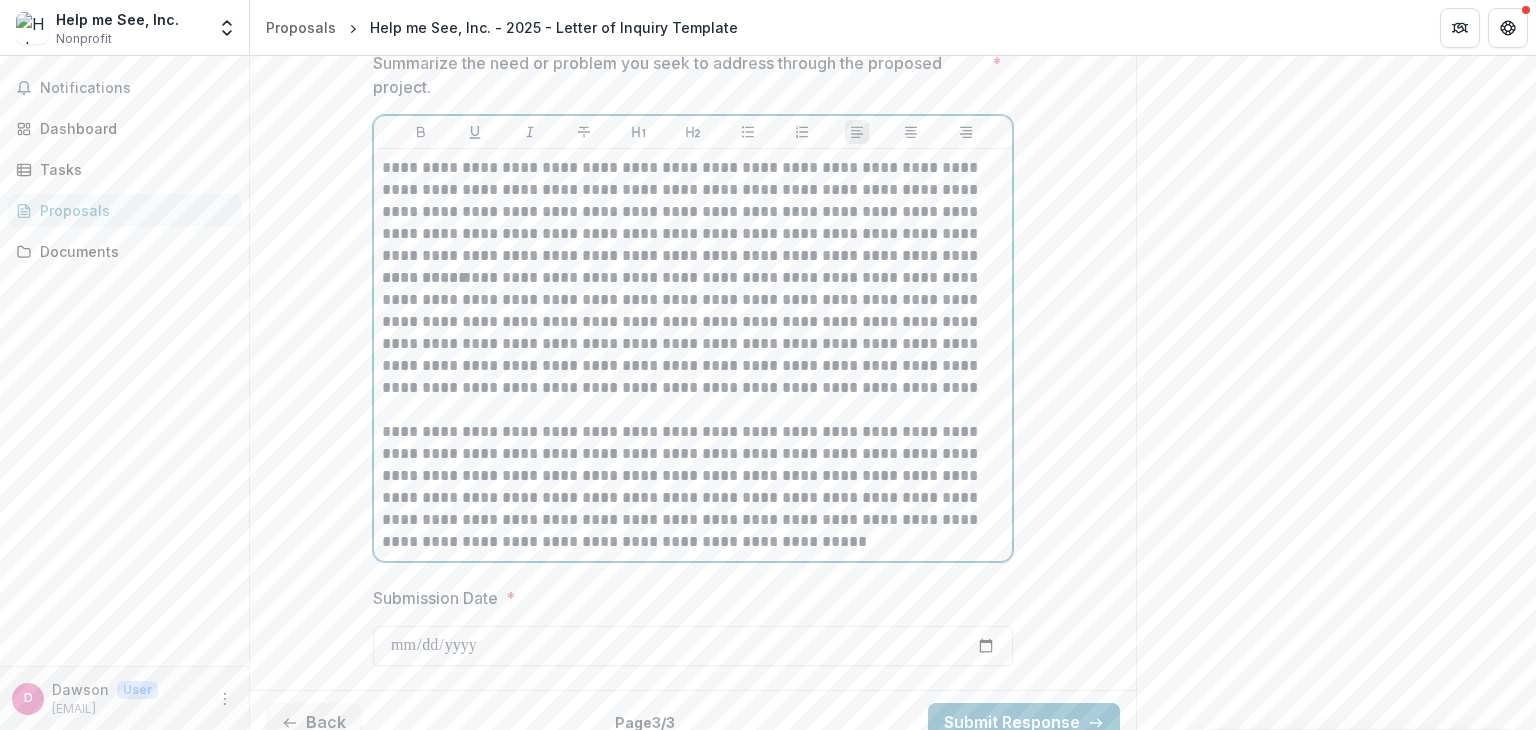 click on "**********" at bounding box center (693, 212) 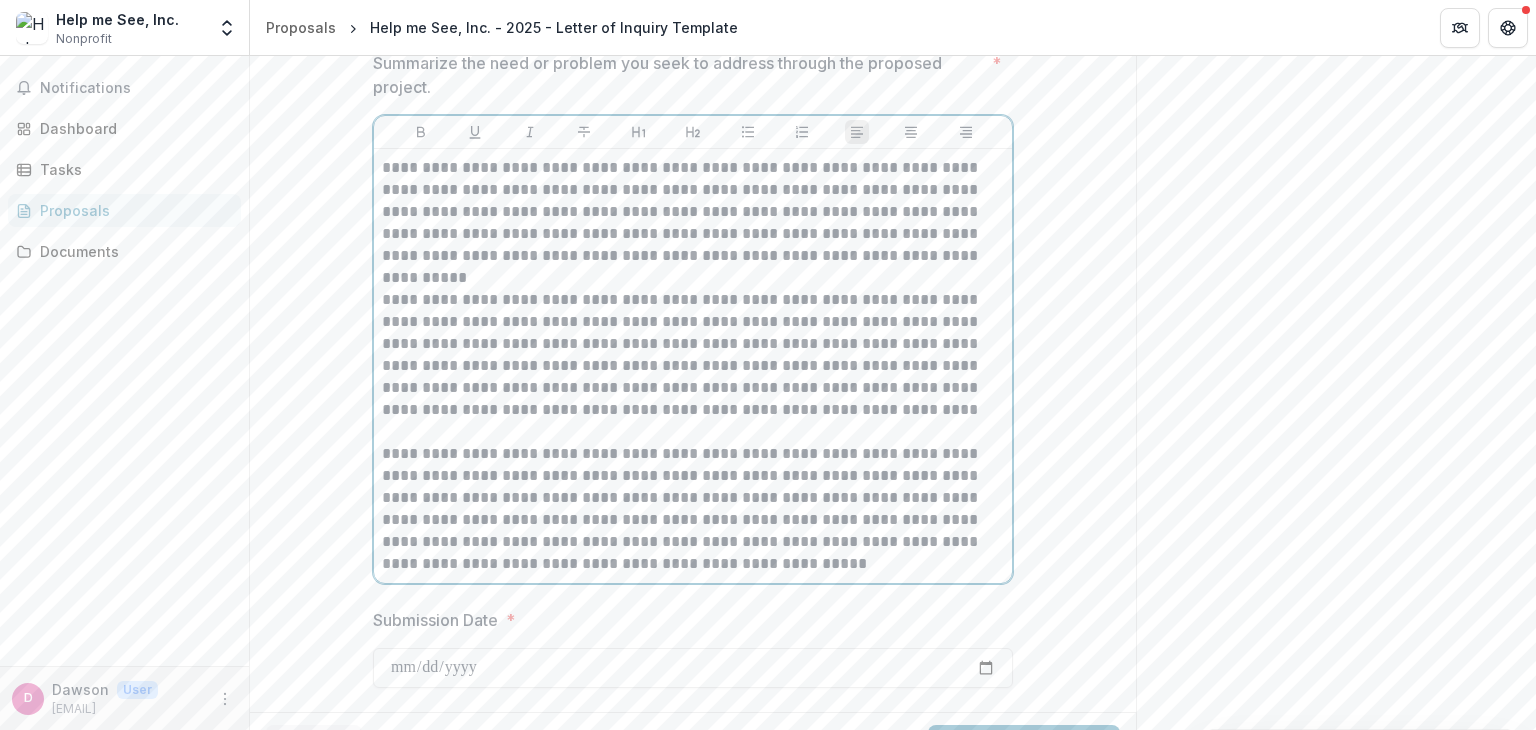 click on "**********" at bounding box center [693, 212] 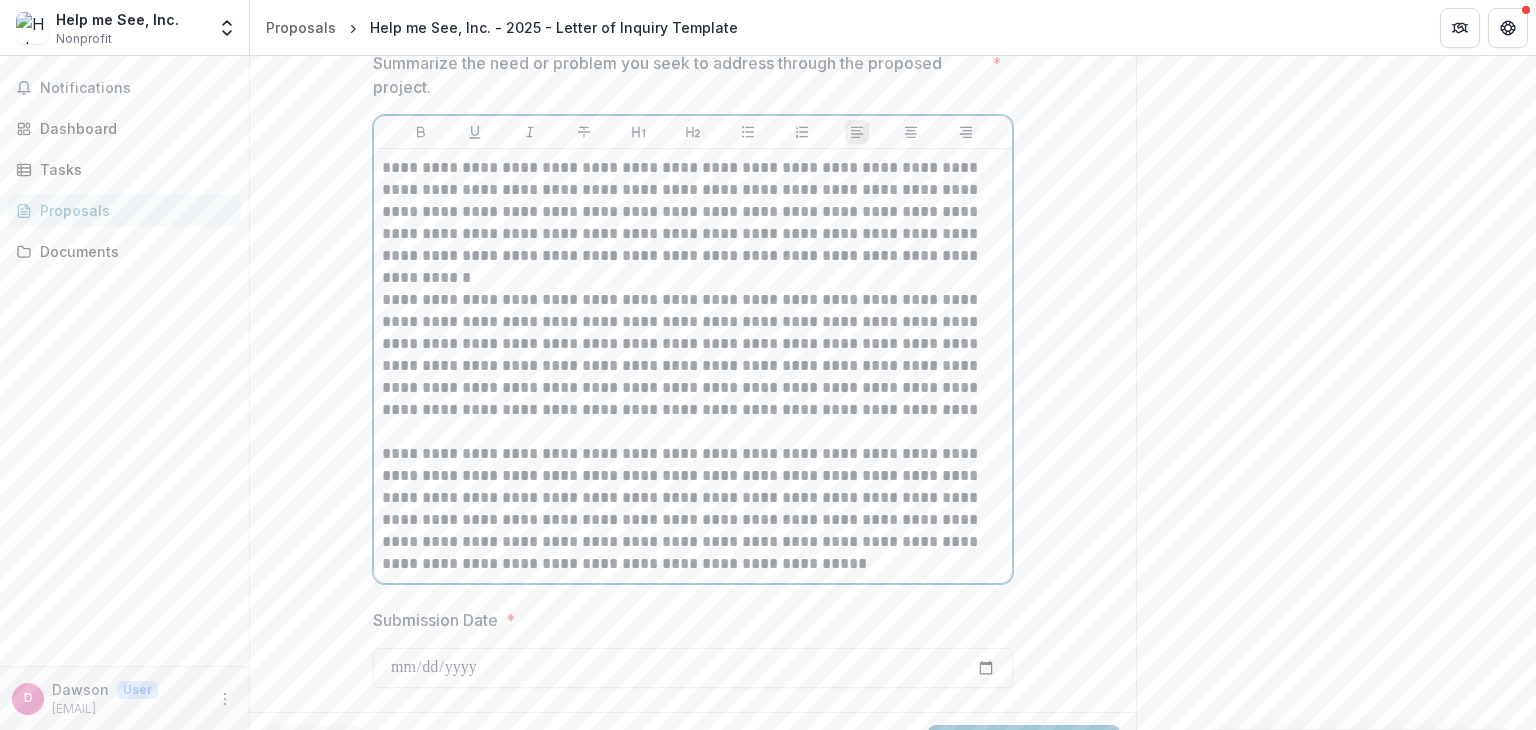 click on "**********" at bounding box center (693, 212) 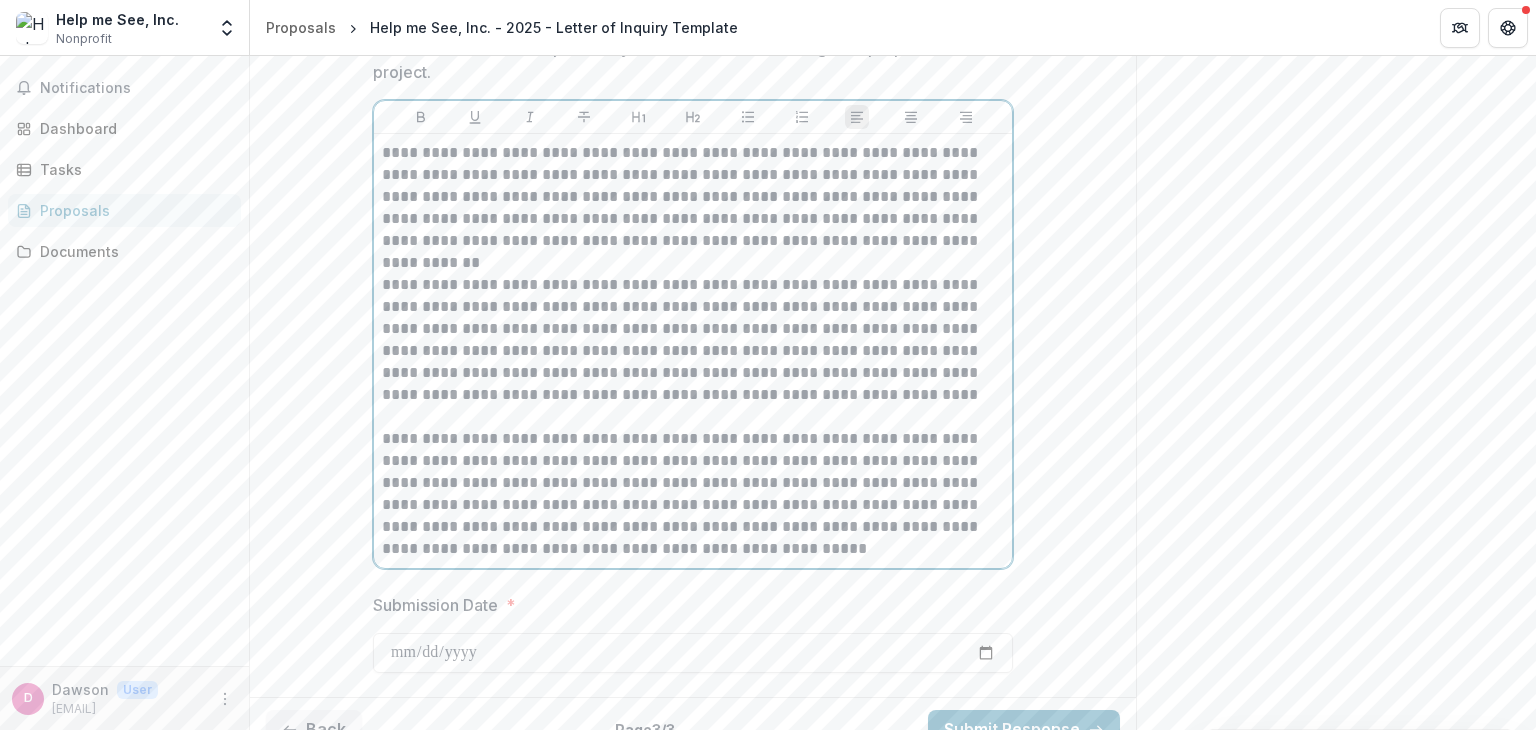 scroll, scrollTop: 1462, scrollLeft: 0, axis: vertical 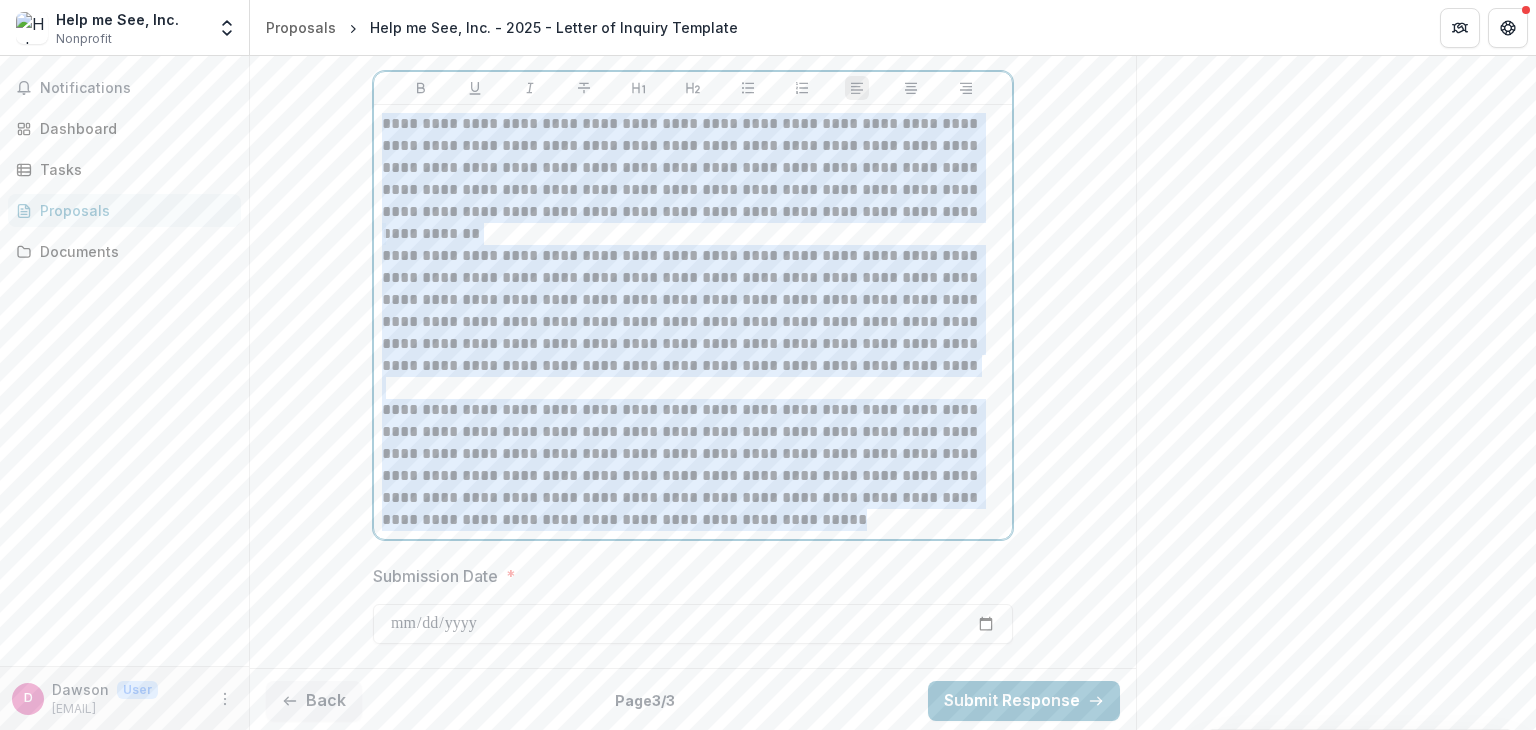 drag, startPoint x: 736, startPoint y: 515, endPoint x: 373, endPoint y: 129, distance: 529.8726 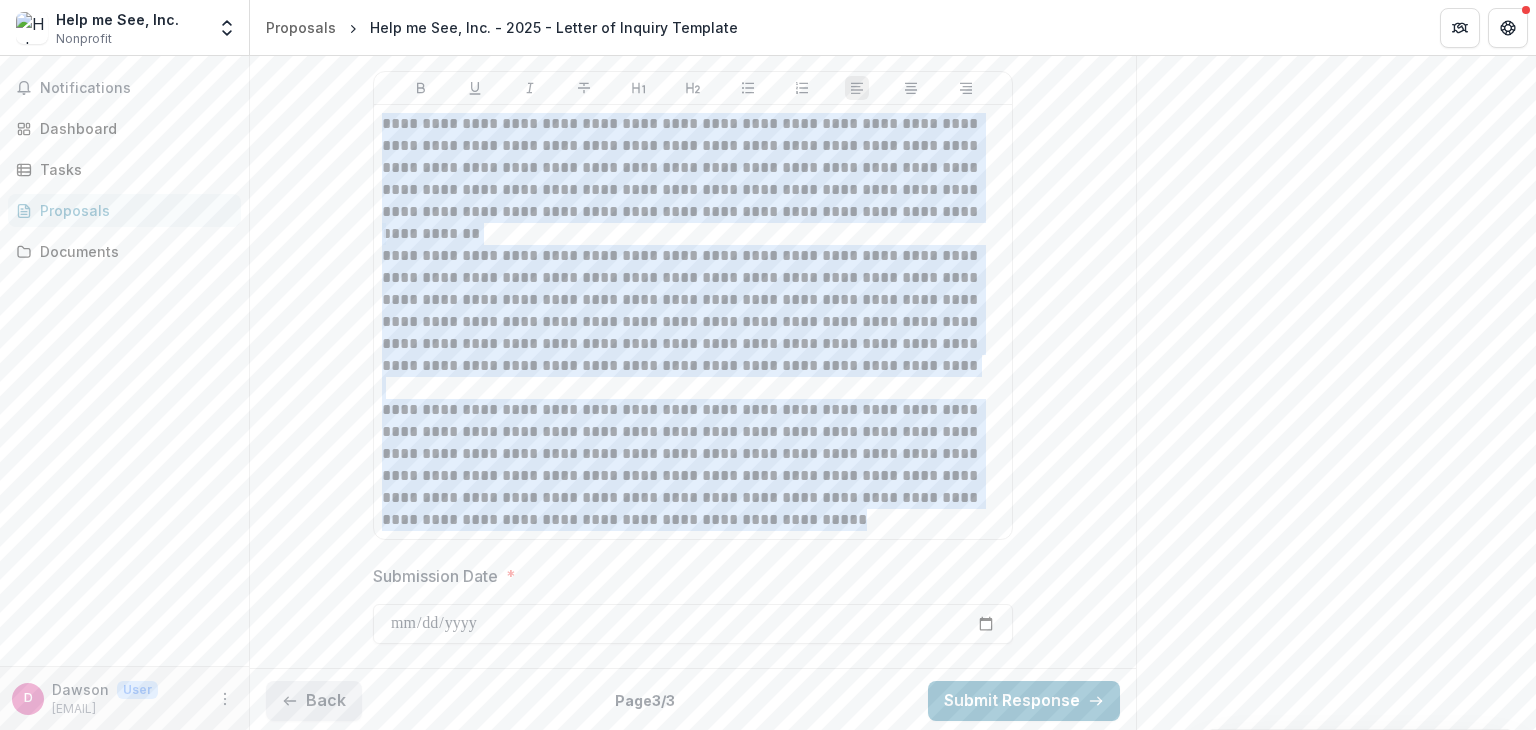 click on "Back" at bounding box center [314, 701] 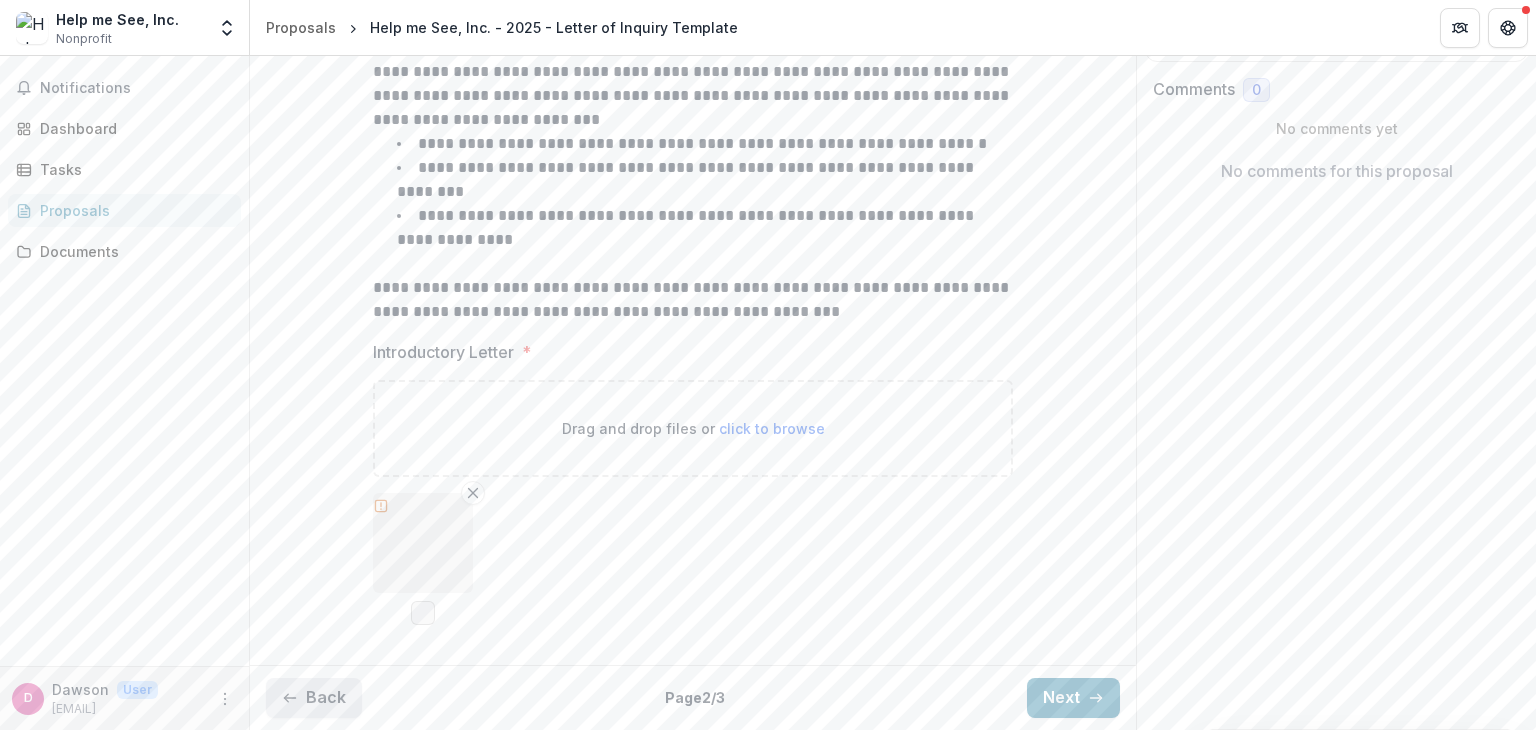 scroll, scrollTop: 304, scrollLeft: 0, axis: vertical 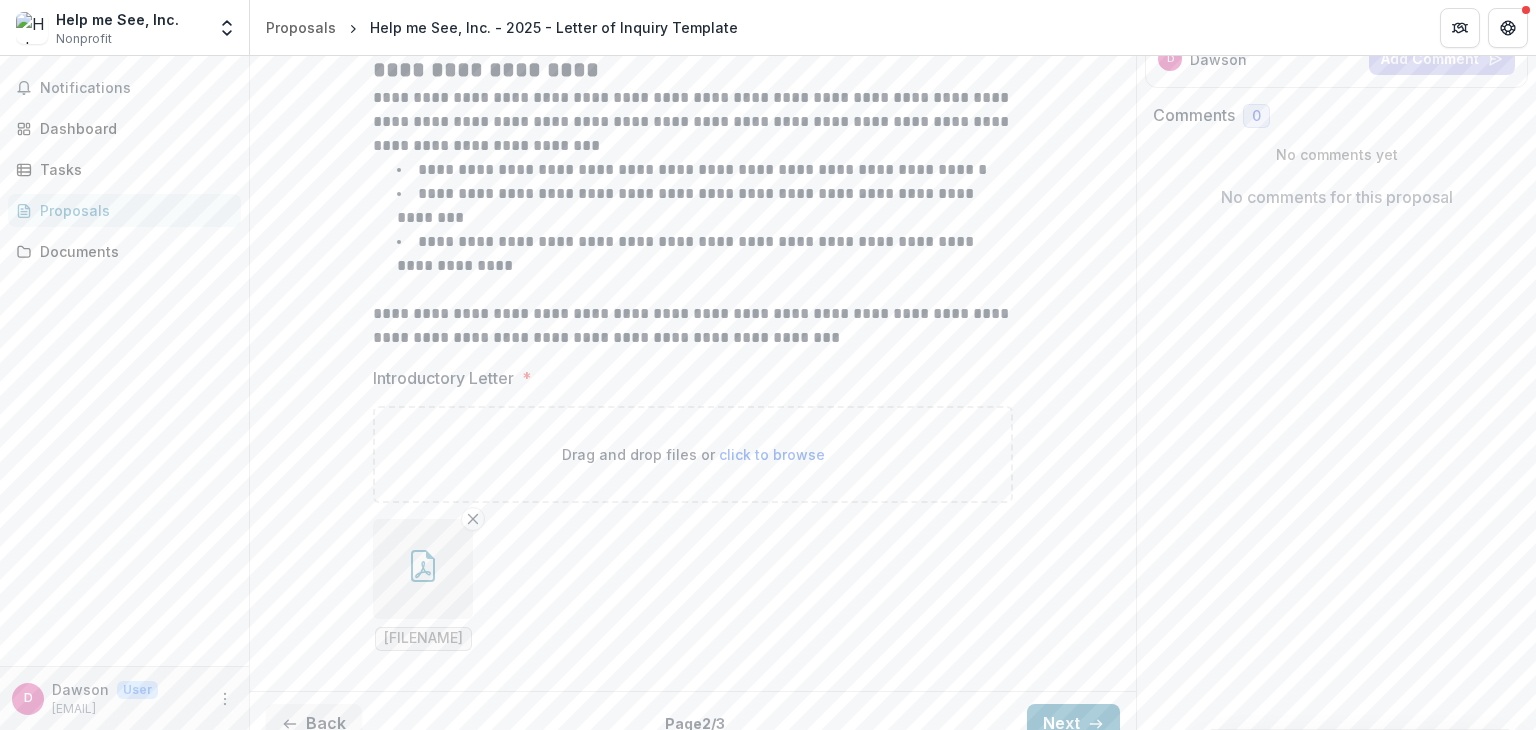 click on "Back Page  2  /  3 Next" at bounding box center (693, 723) 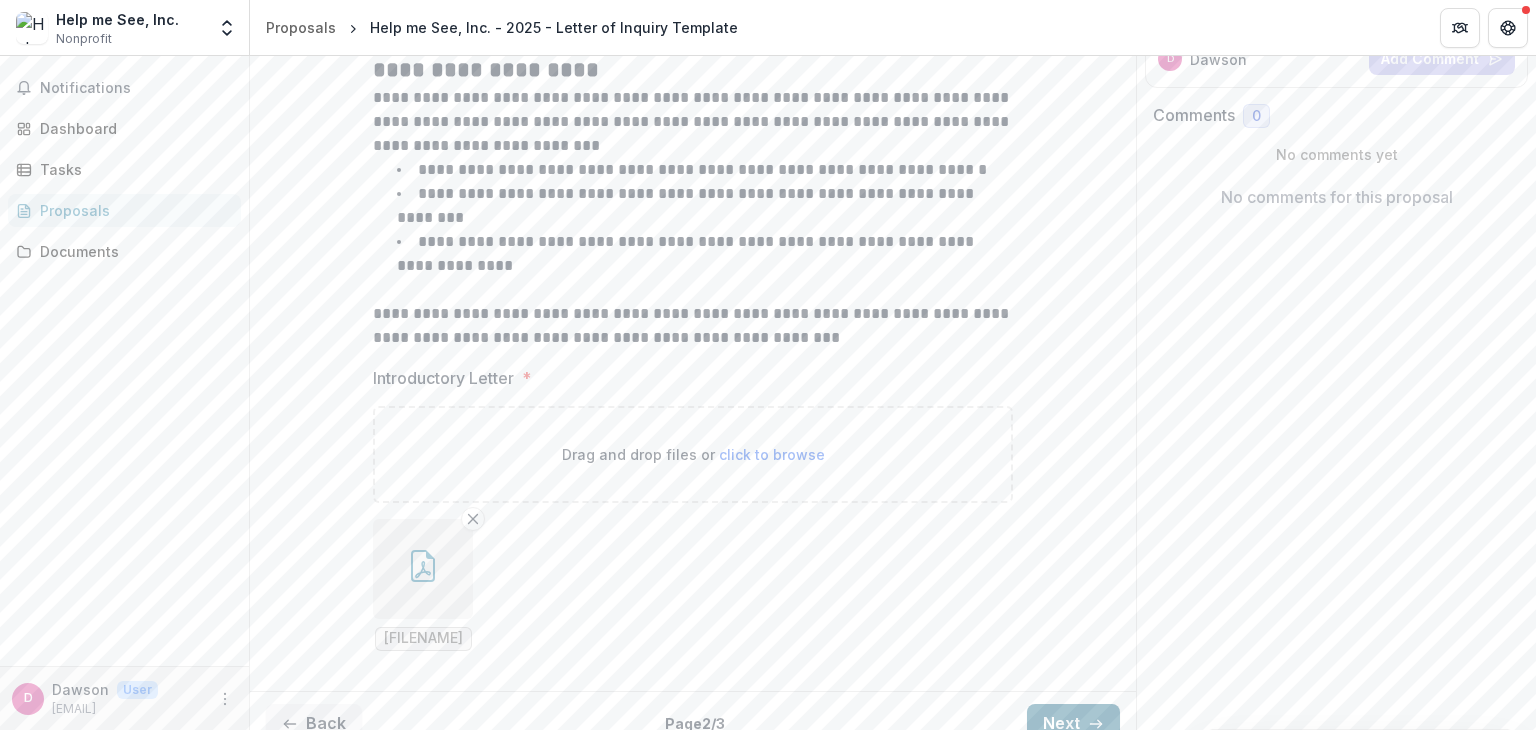 click 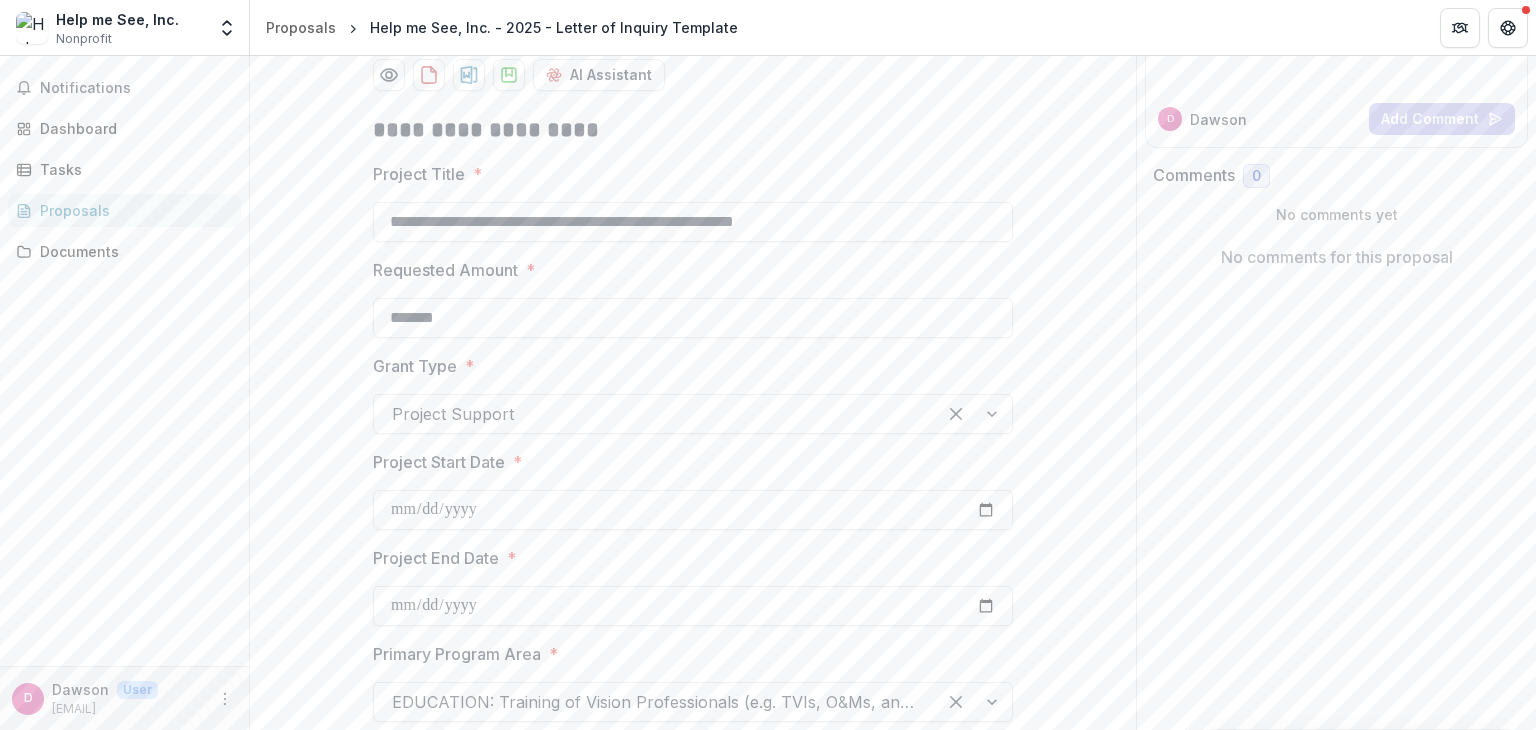 scroll, scrollTop: 0, scrollLeft: 0, axis: both 